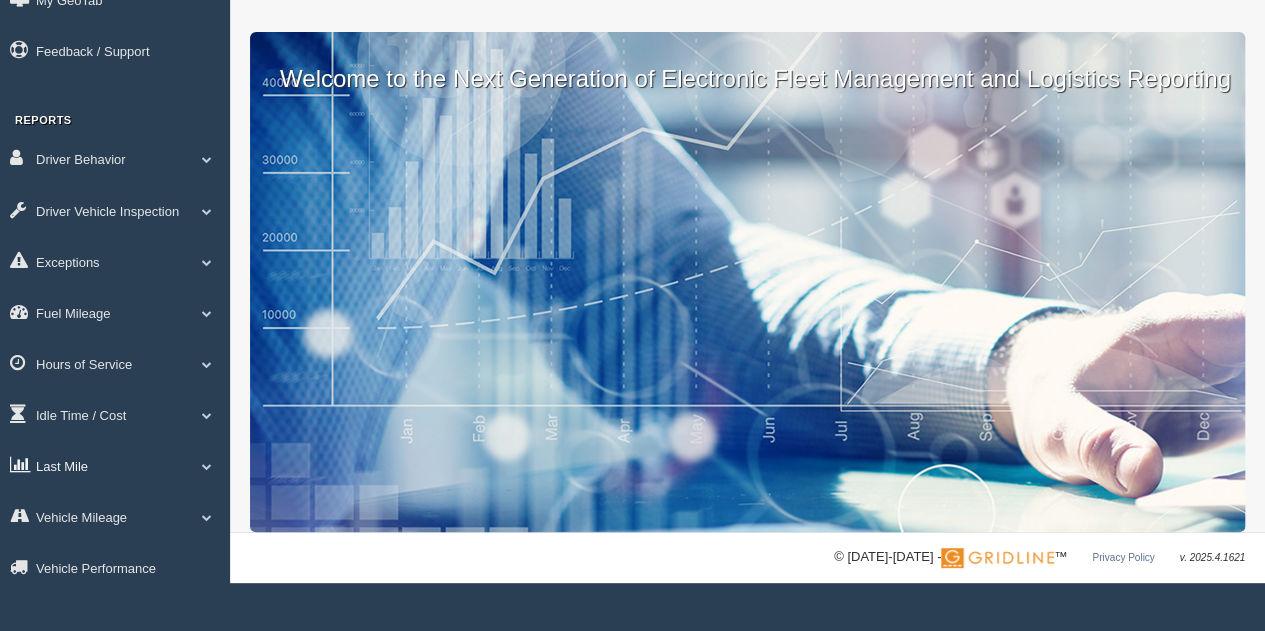 scroll, scrollTop: 88, scrollLeft: 0, axis: vertical 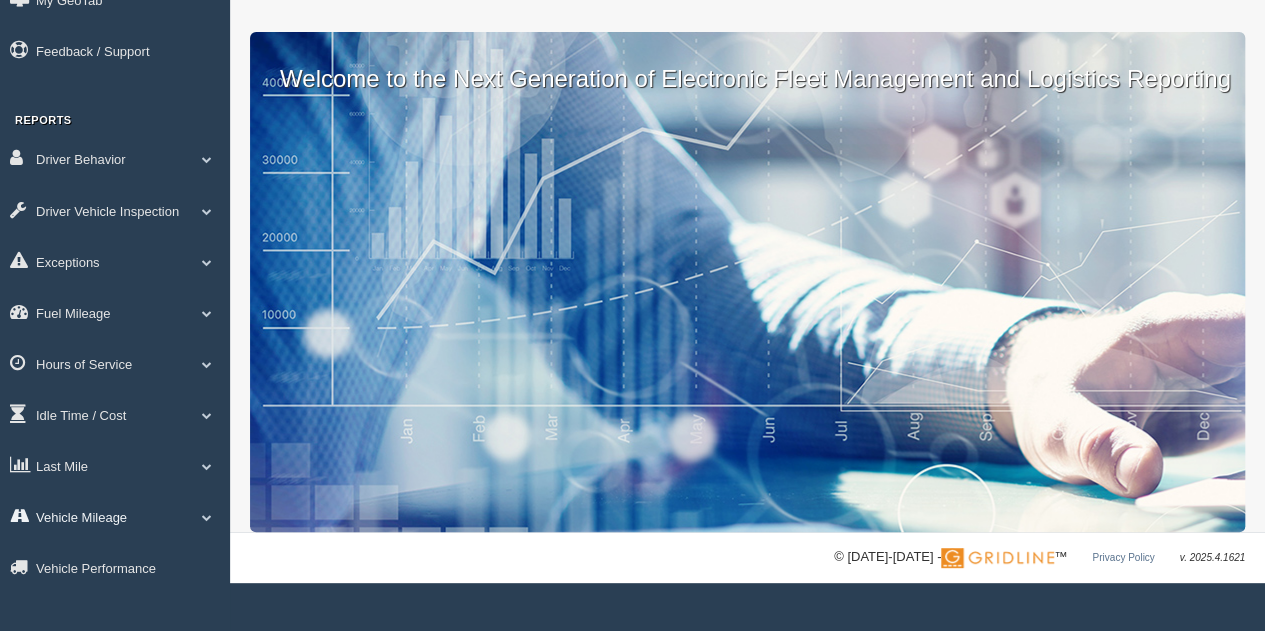 click on "Vehicle Mileage" at bounding box center [115, 516] 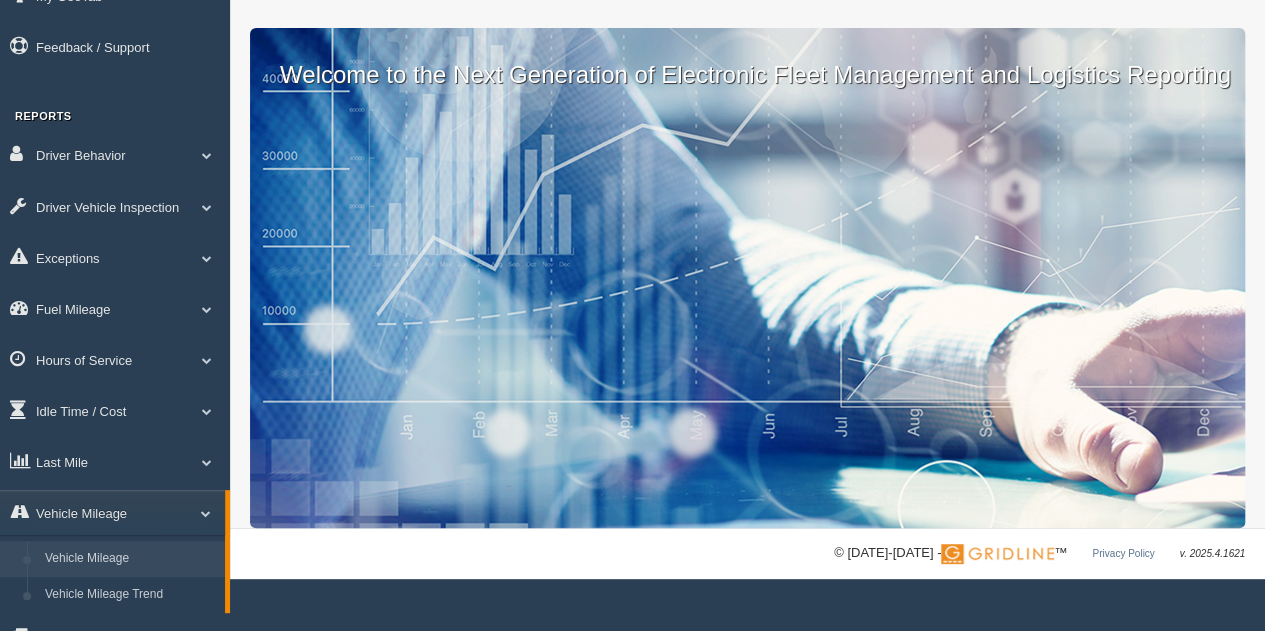 click on "Vehicle Mileage" at bounding box center [130, 559] 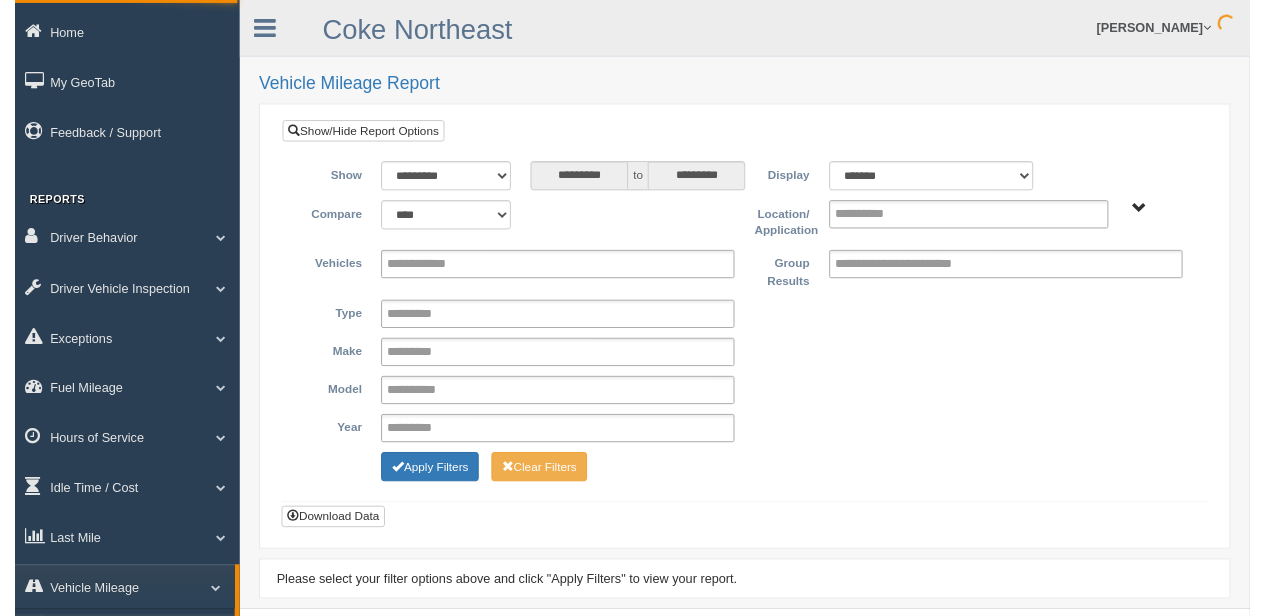 scroll, scrollTop: 0, scrollLeft: 0, axis: both 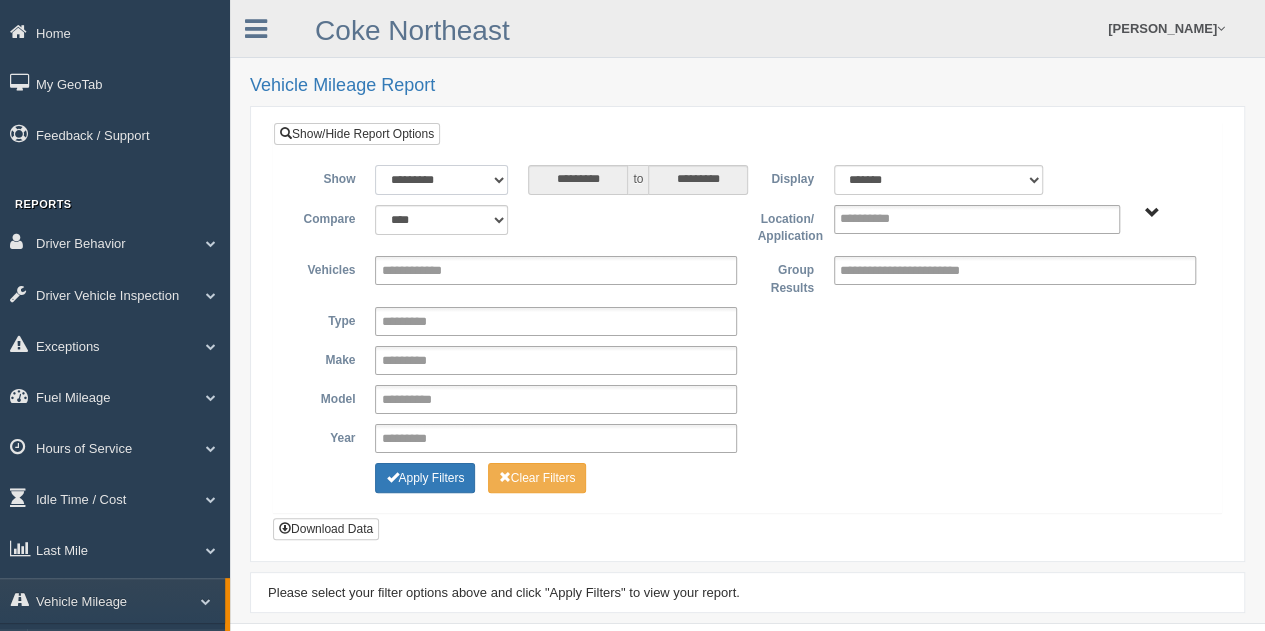 click on "**********" at bounding box center [441, 180] 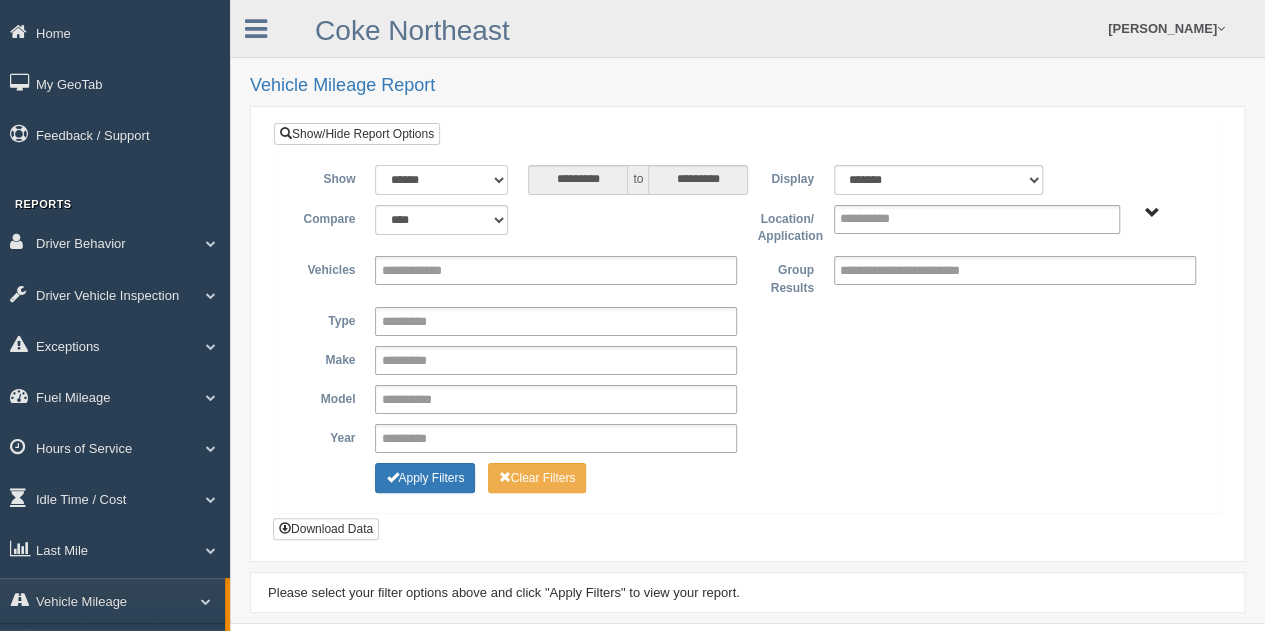 click on "**********" at bounding box center [441, 180] 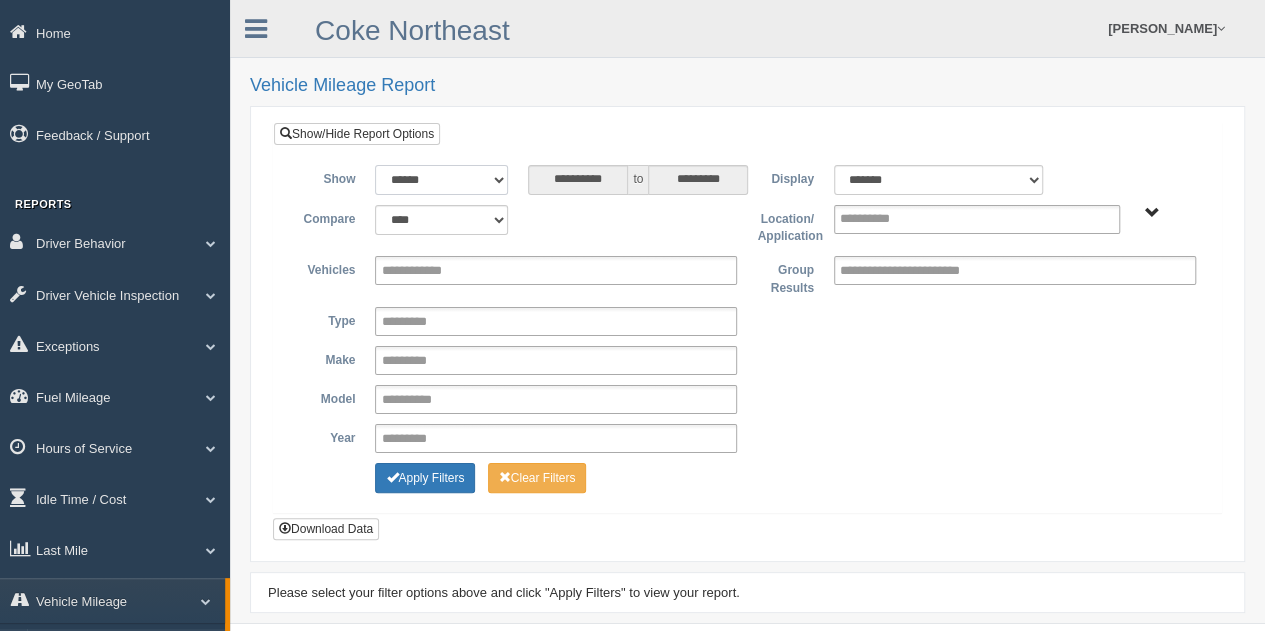 type on "**********" 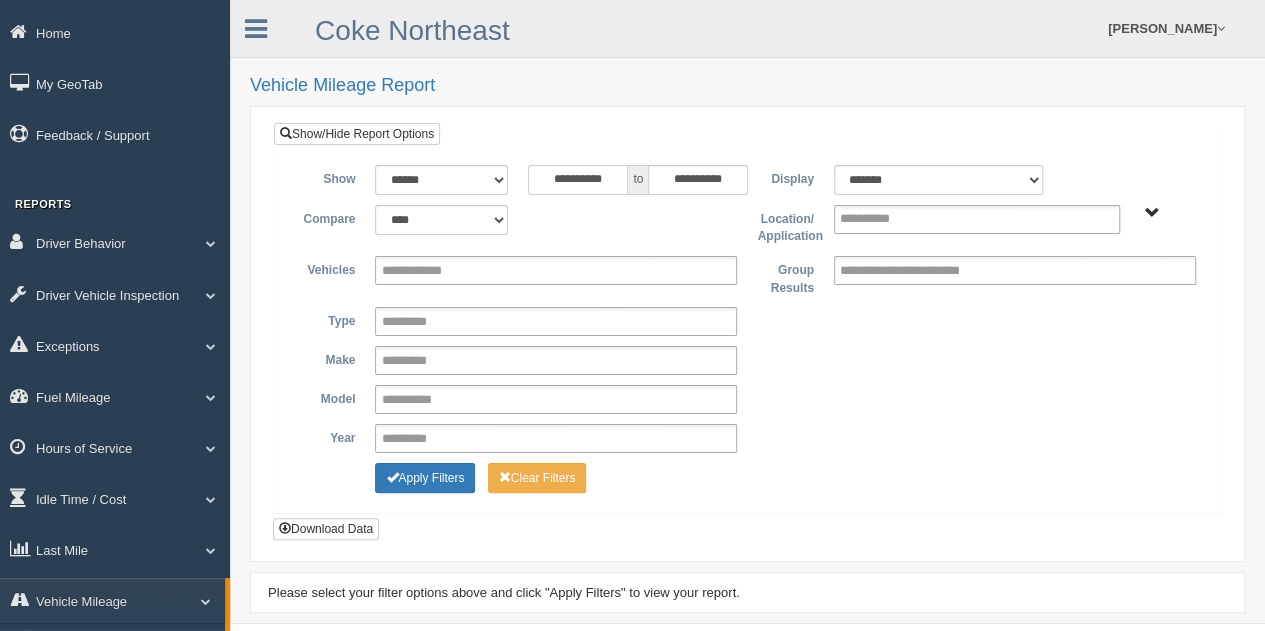 click on "**********" at bounding box center (578, 180) 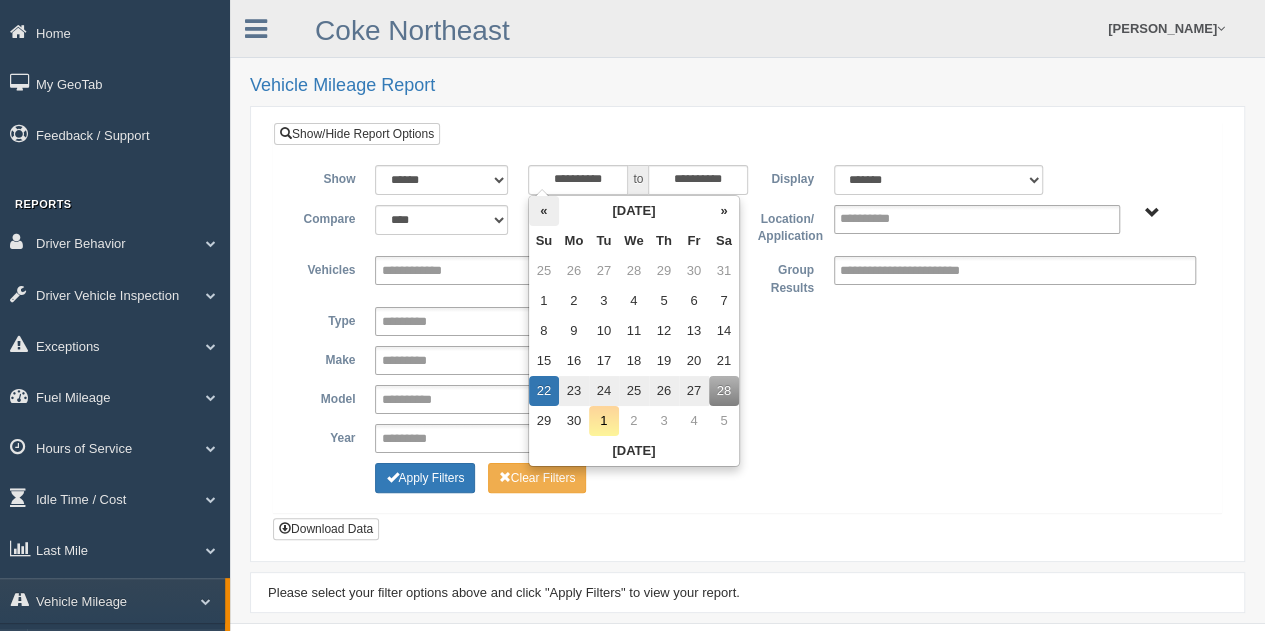 click on "«" at bounding box center [544, 211] 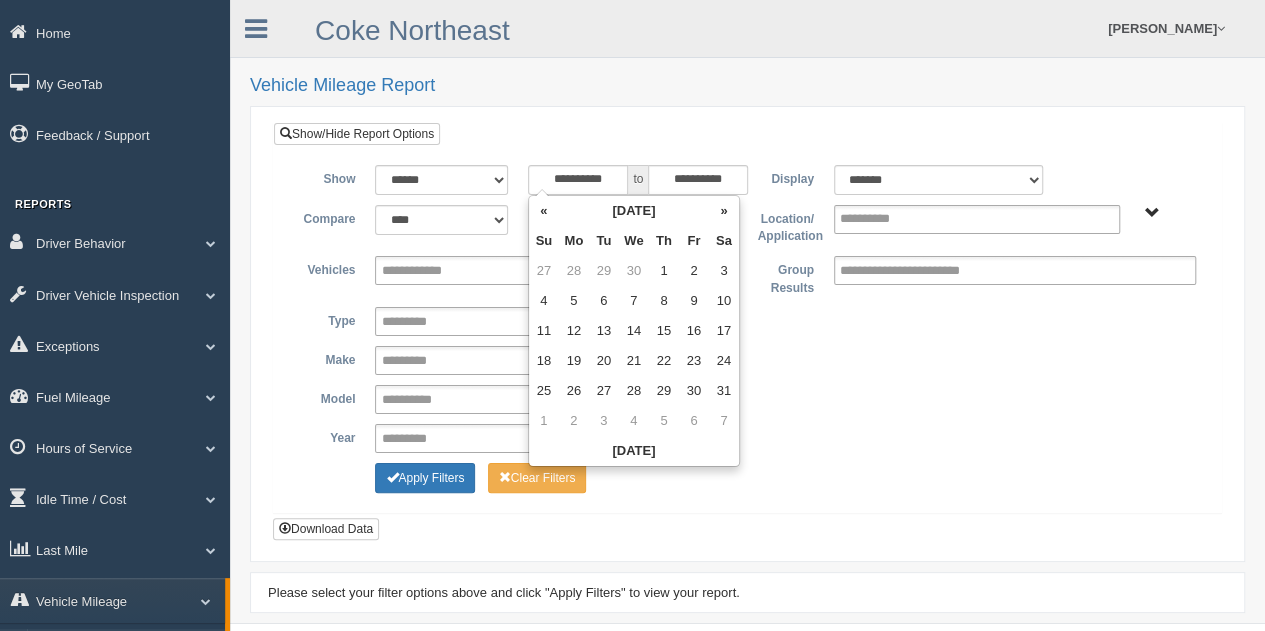 click on "«" at bounding box center (544, 211) 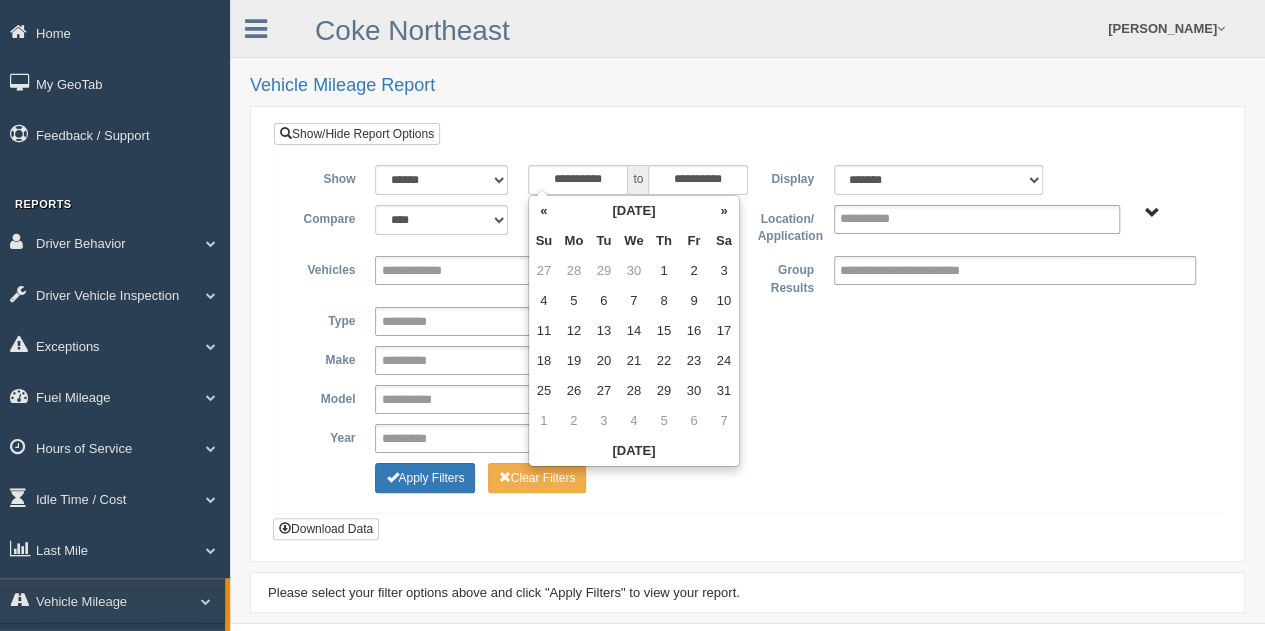 click on "«" at bounding box center (544, 211) 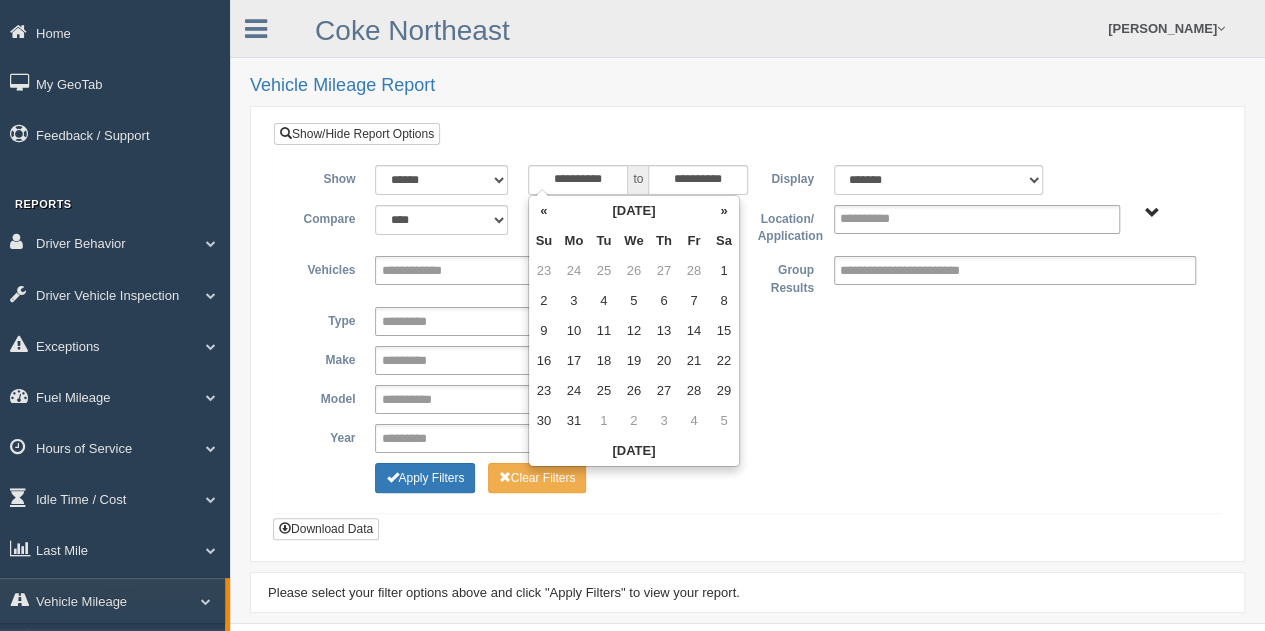click on "«" at bounding box center (544, 211) 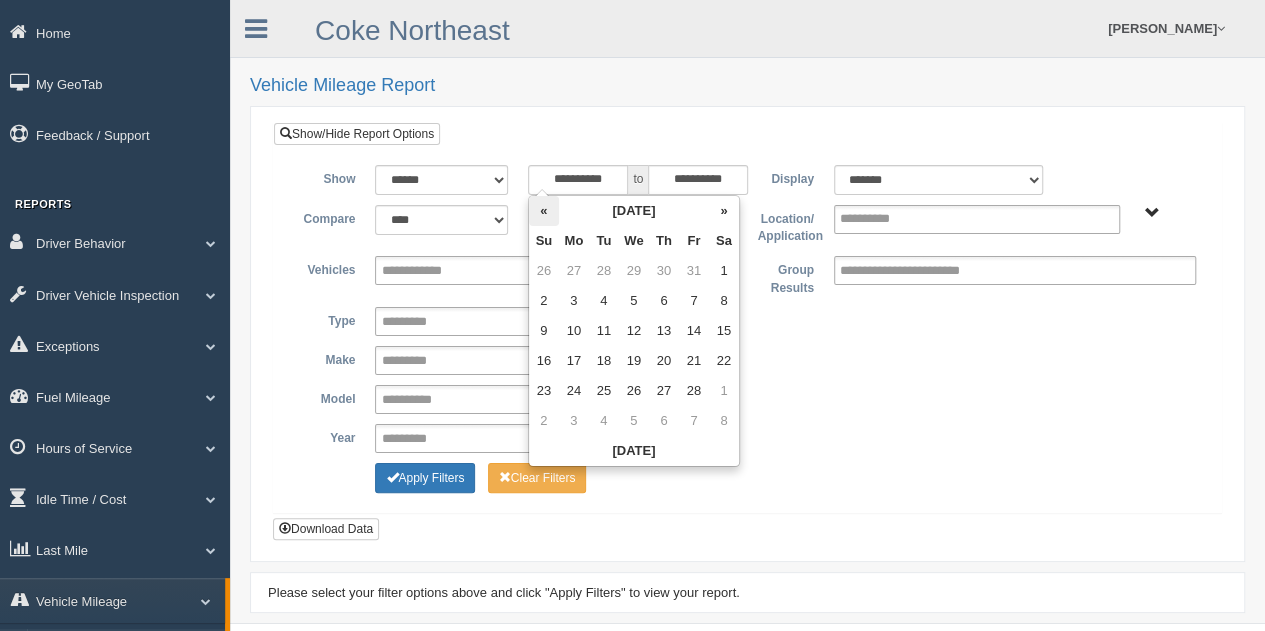 click on "«" at bounding box center (544, 211) 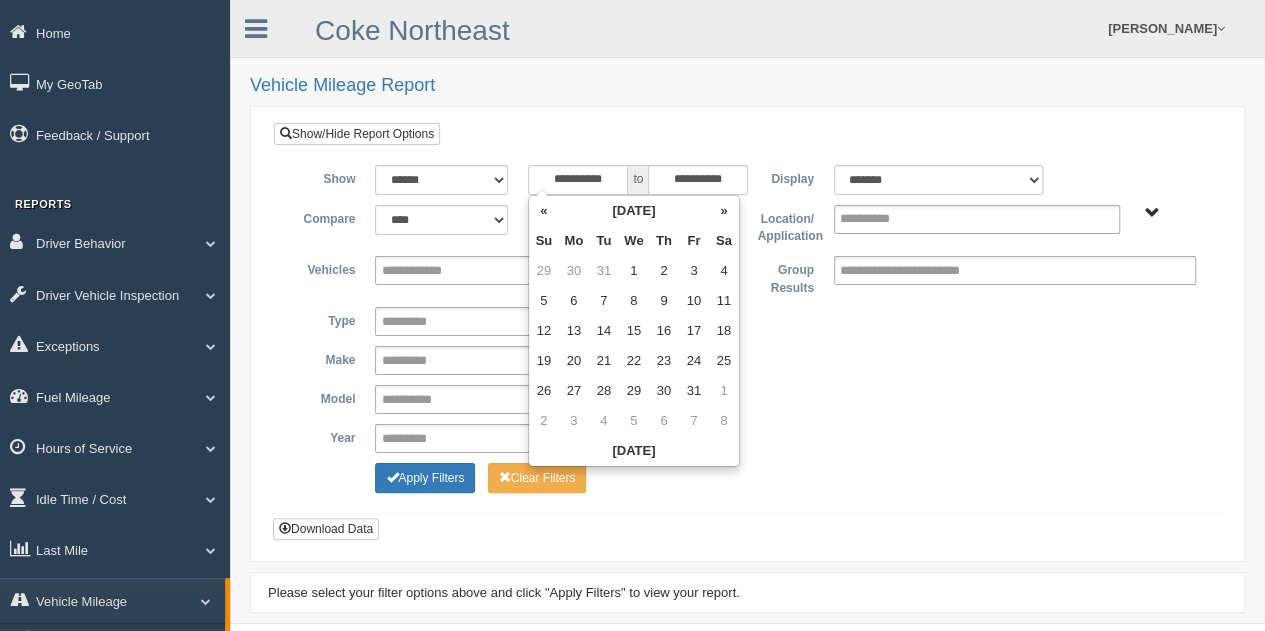 click on "«" at bounding box center (544, 211) 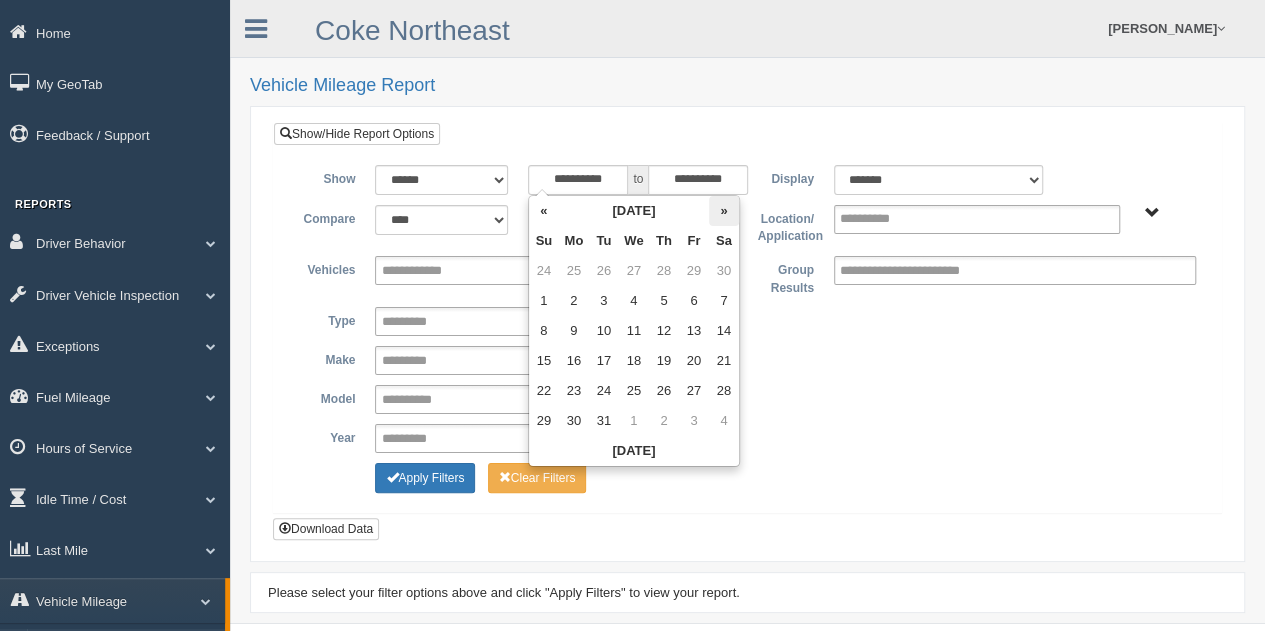 click on "»" at bounding box center (724, 211) 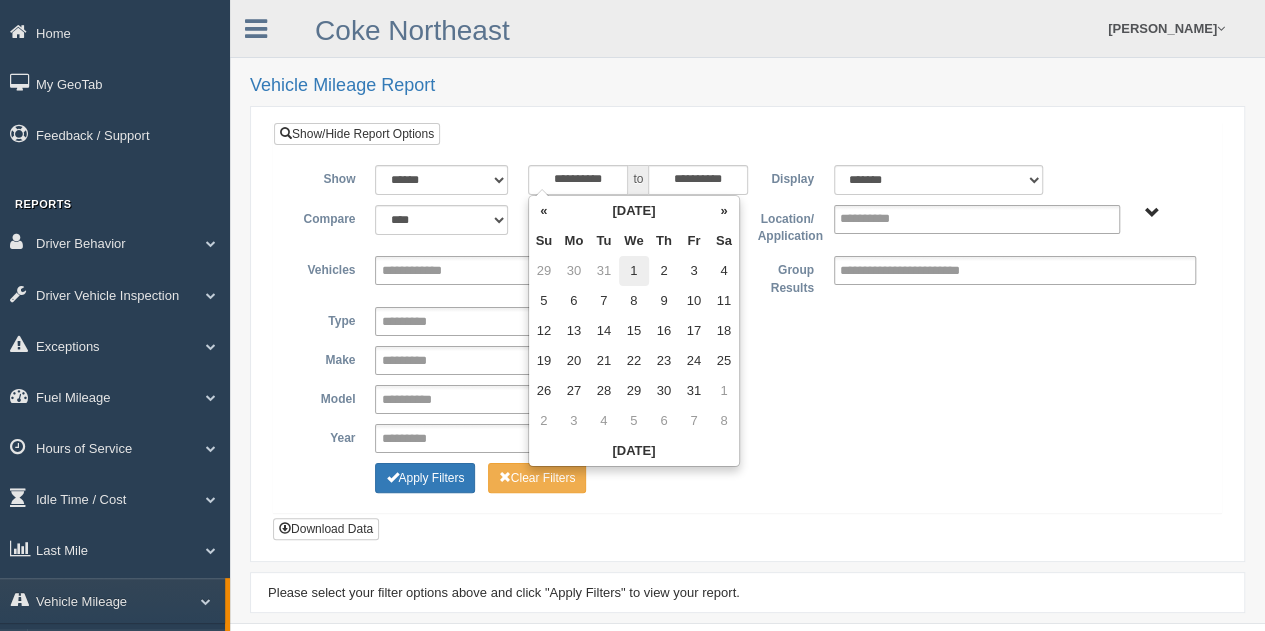 click on "1" at bounding box center (634, 271) 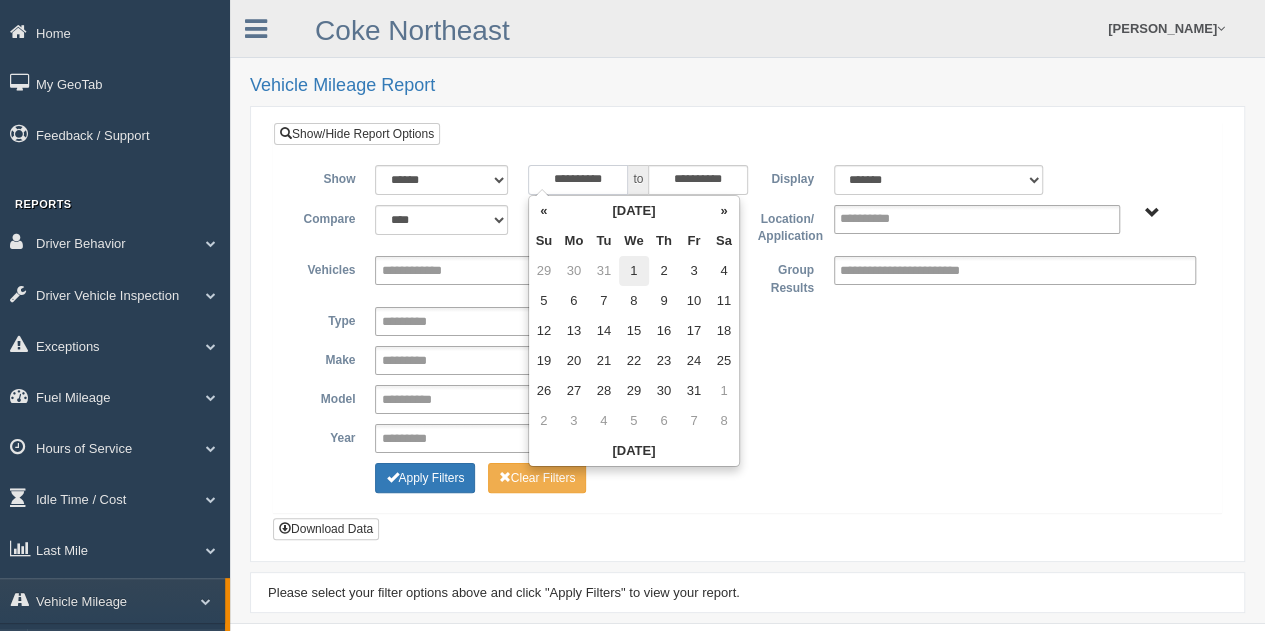 type on "**********" 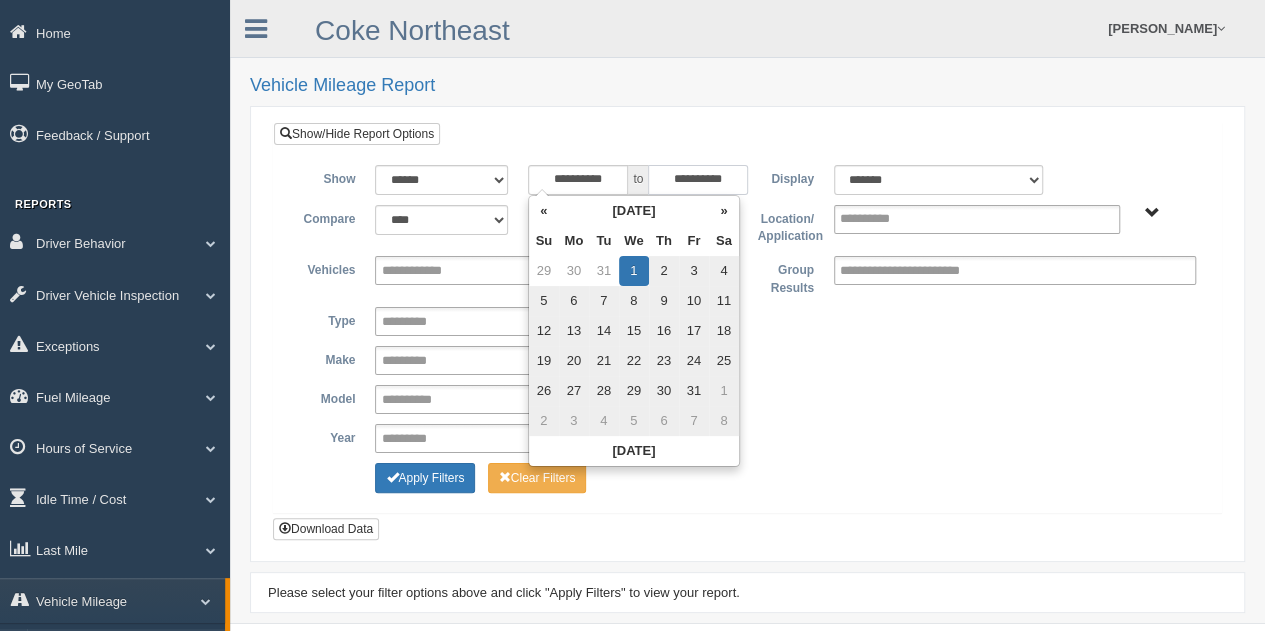 click on "**********" at bounding box center [698, 180] 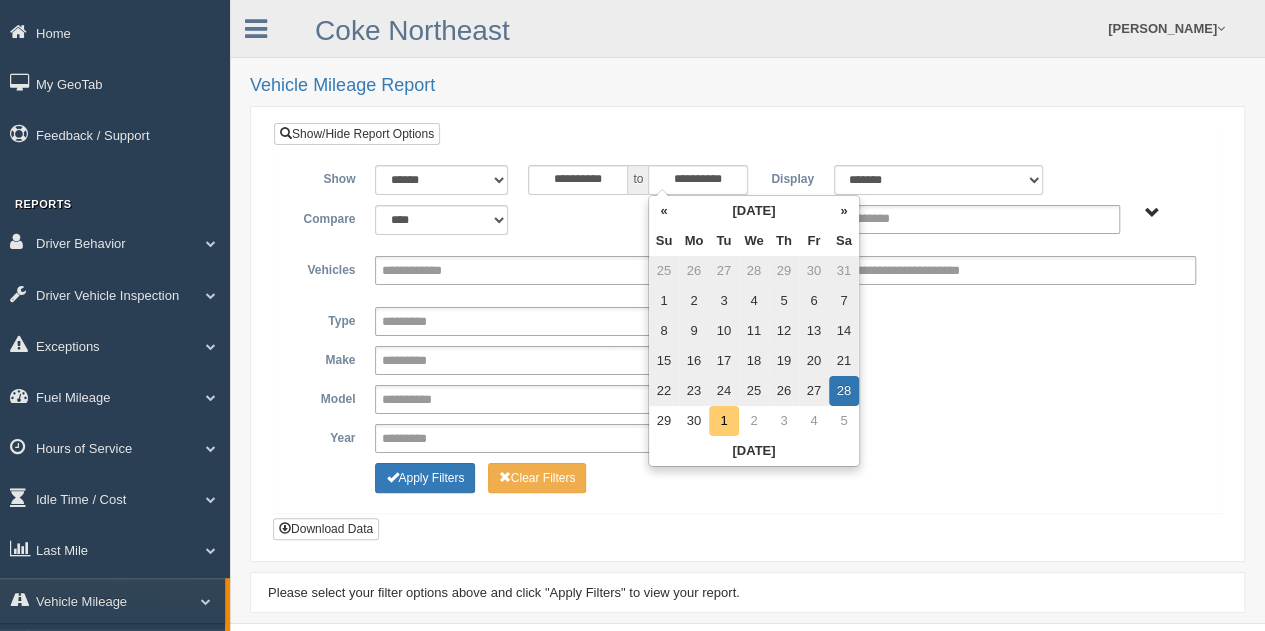 click on "1" at bounding box center (724, 421) 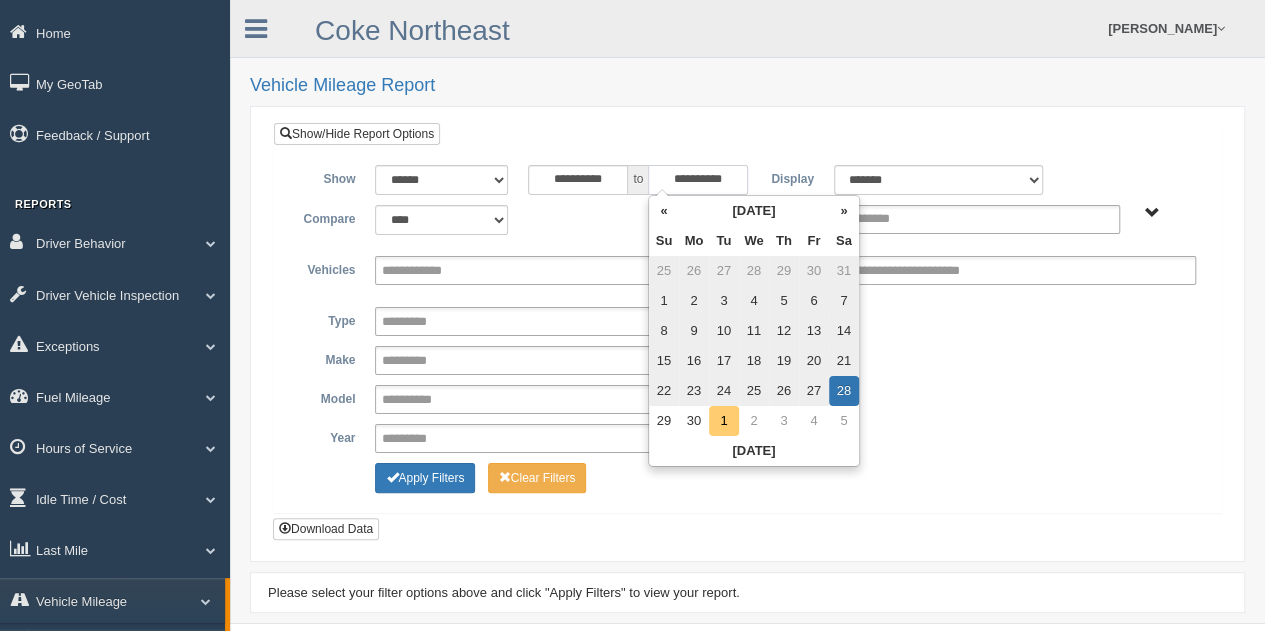 type on "**********" 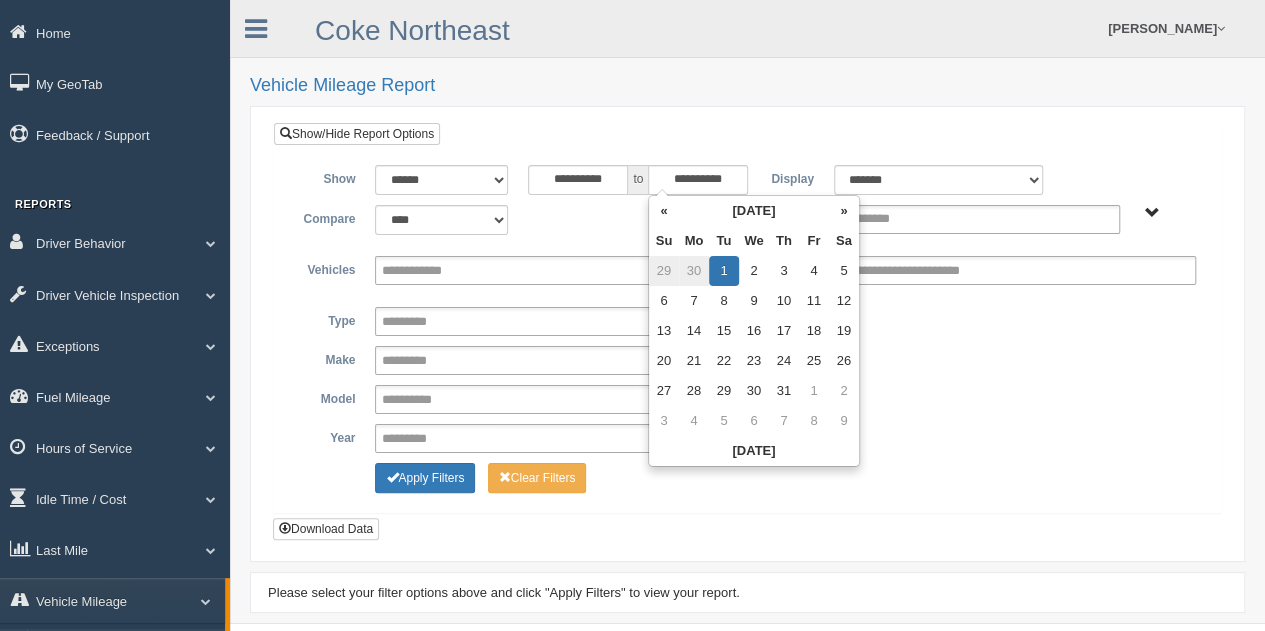 click on "**********" at bounding box center (747, 318) 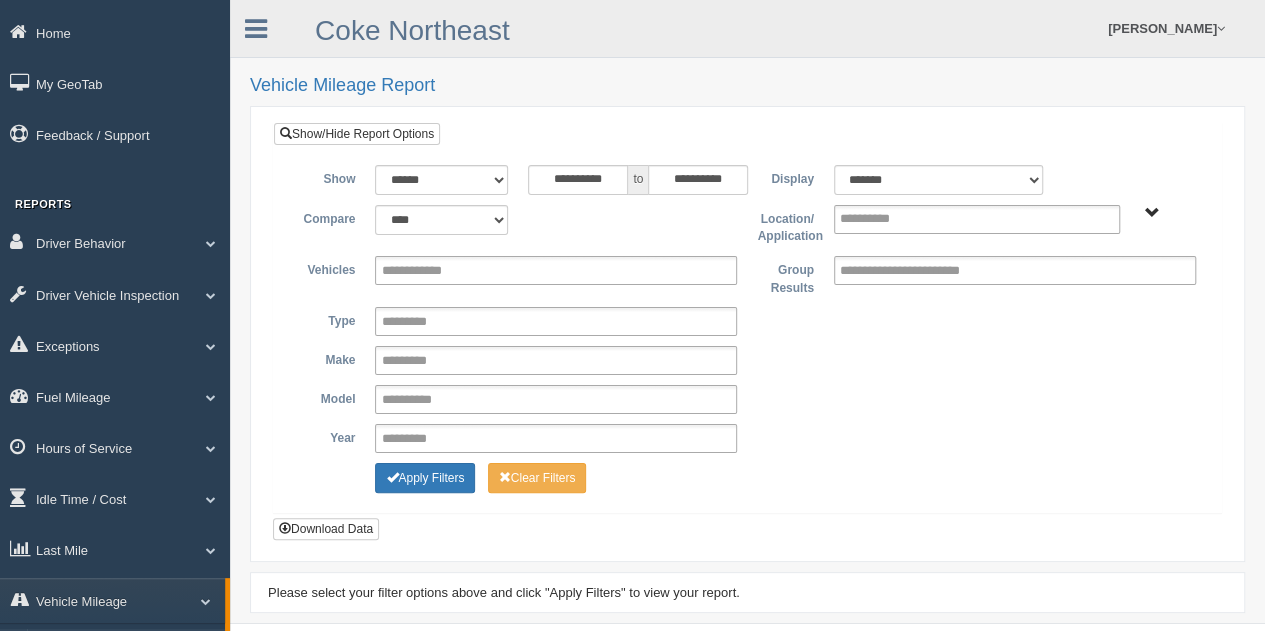 click on "All Vehicles" at bounding box center [1152, 213] 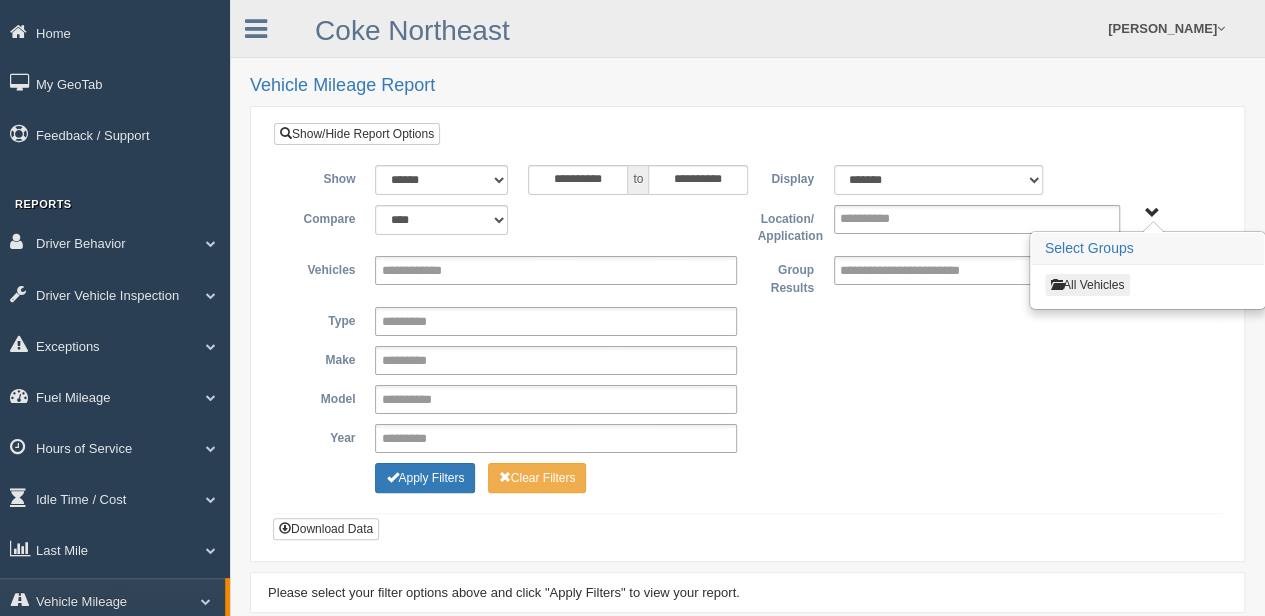 type 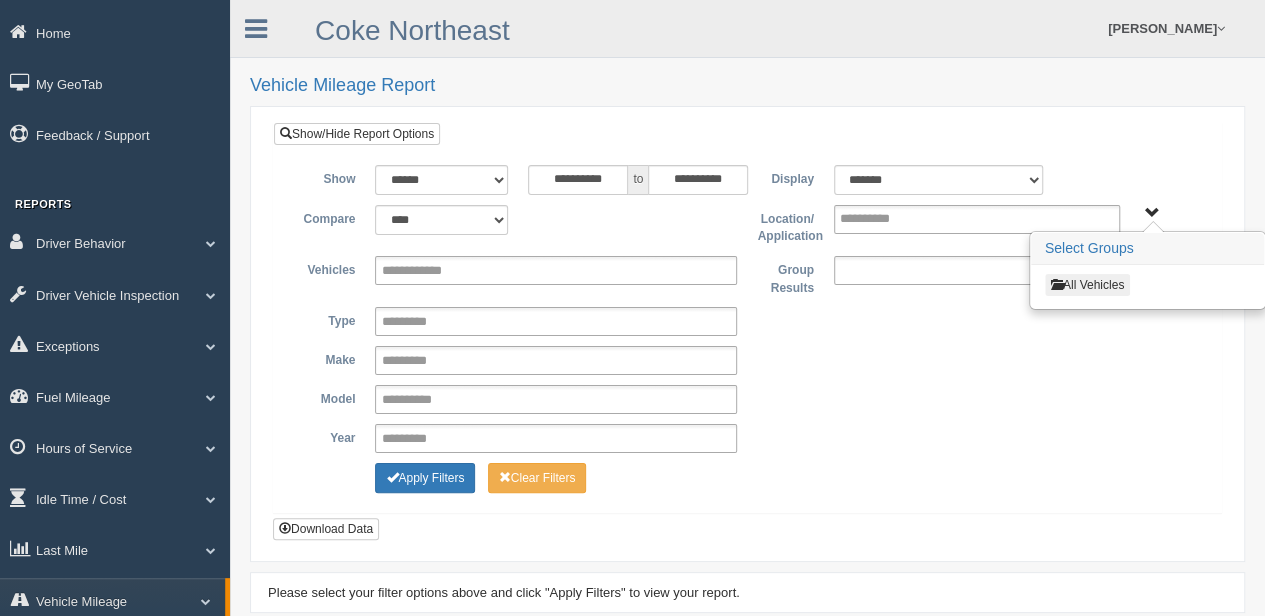 click at bounding box center (927, 270) 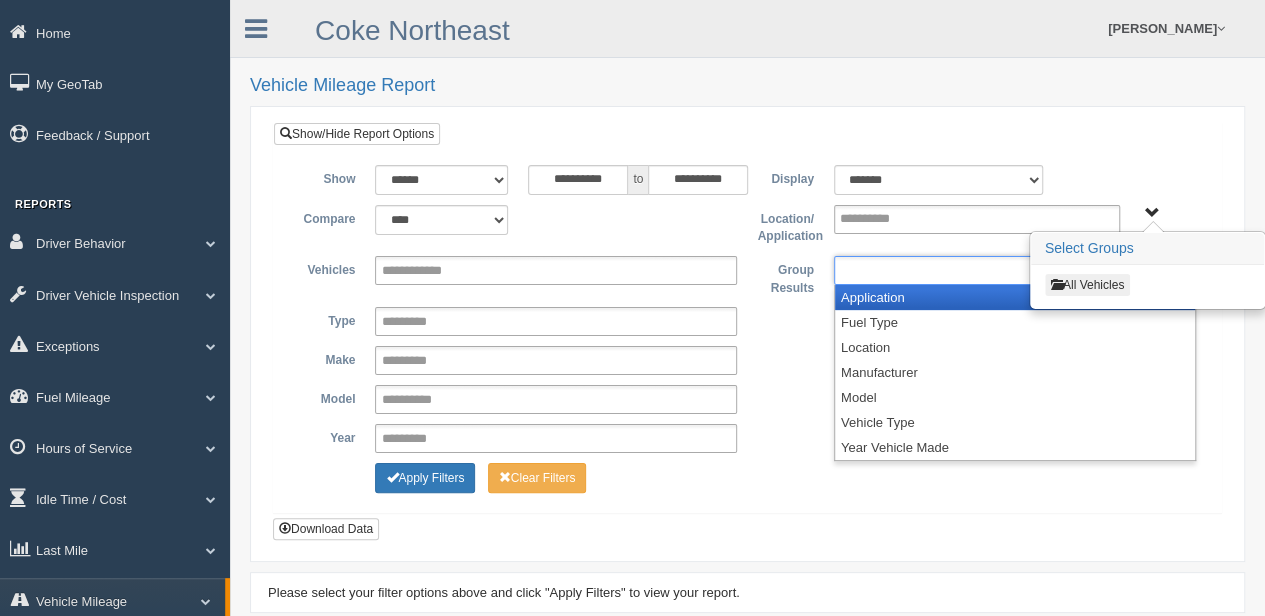 click at bounding box center (927, 270) 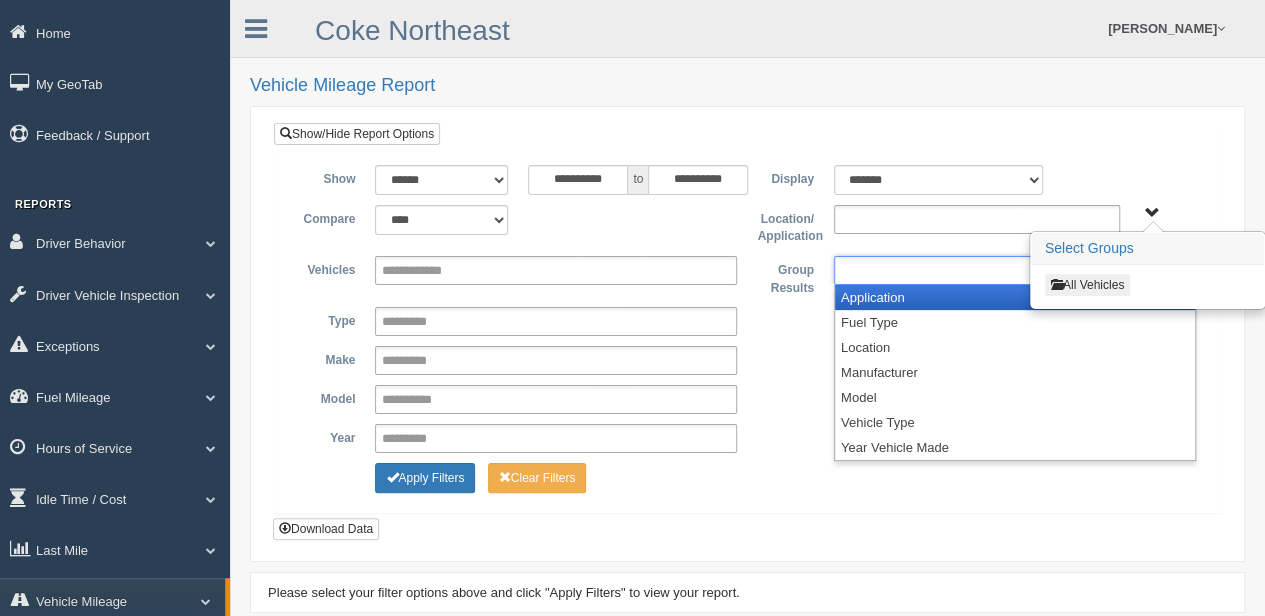 click at bounding box center (977, 219) 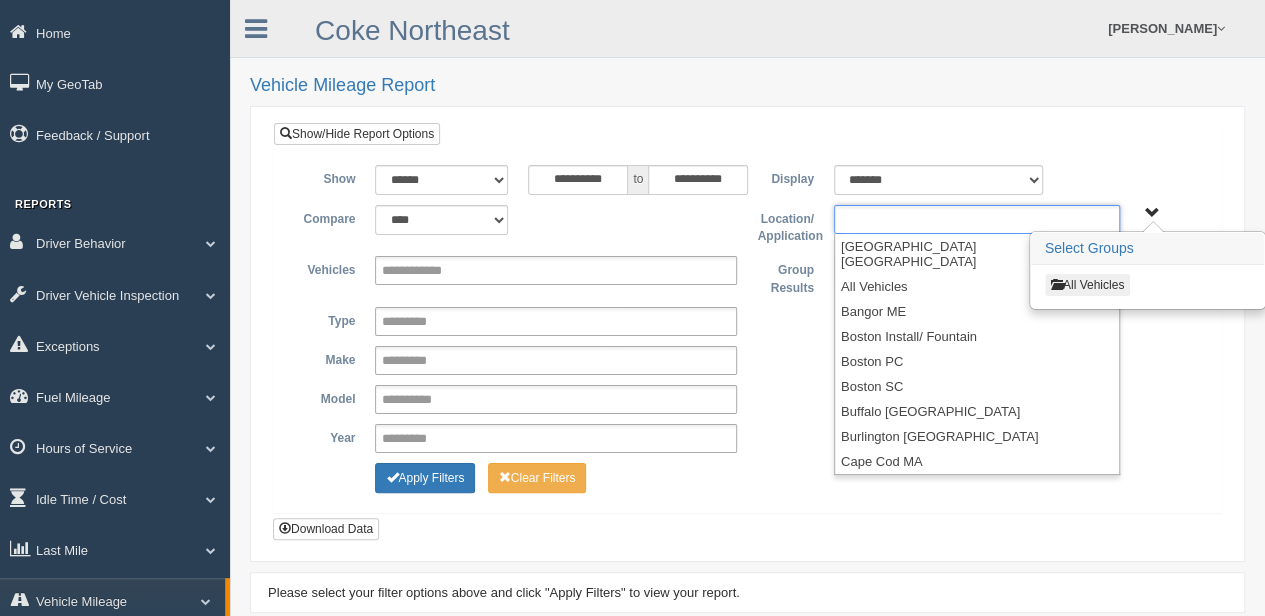click at bounding box center [977, 219] 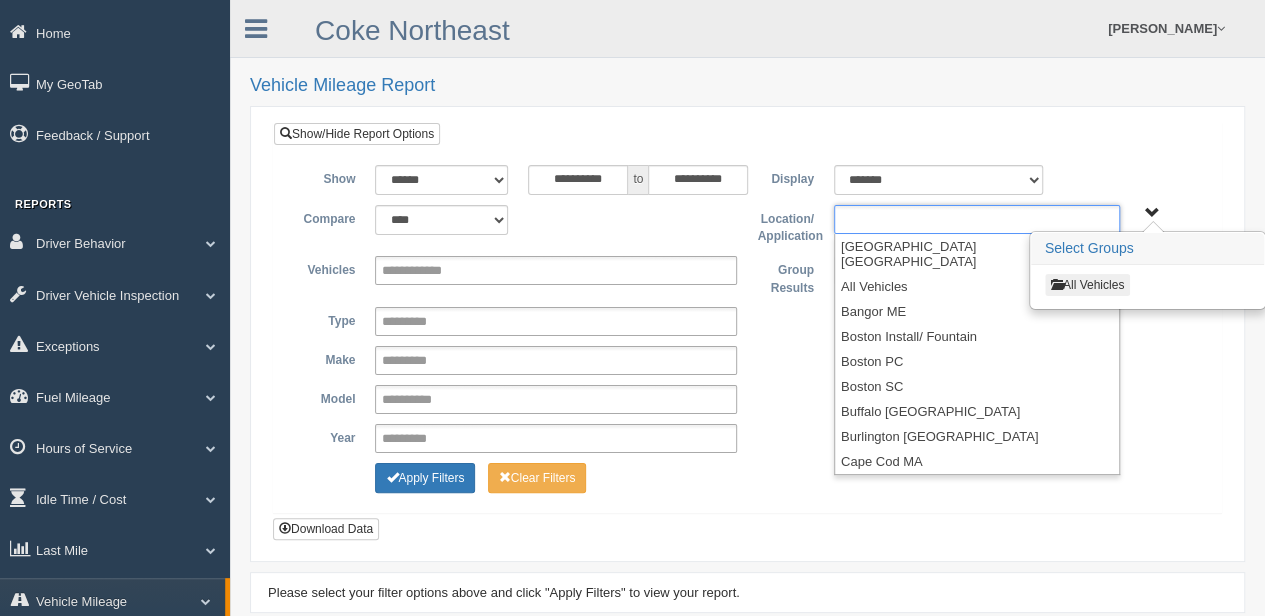 click on "All Vehicles" at bounding box center [1087, 285] 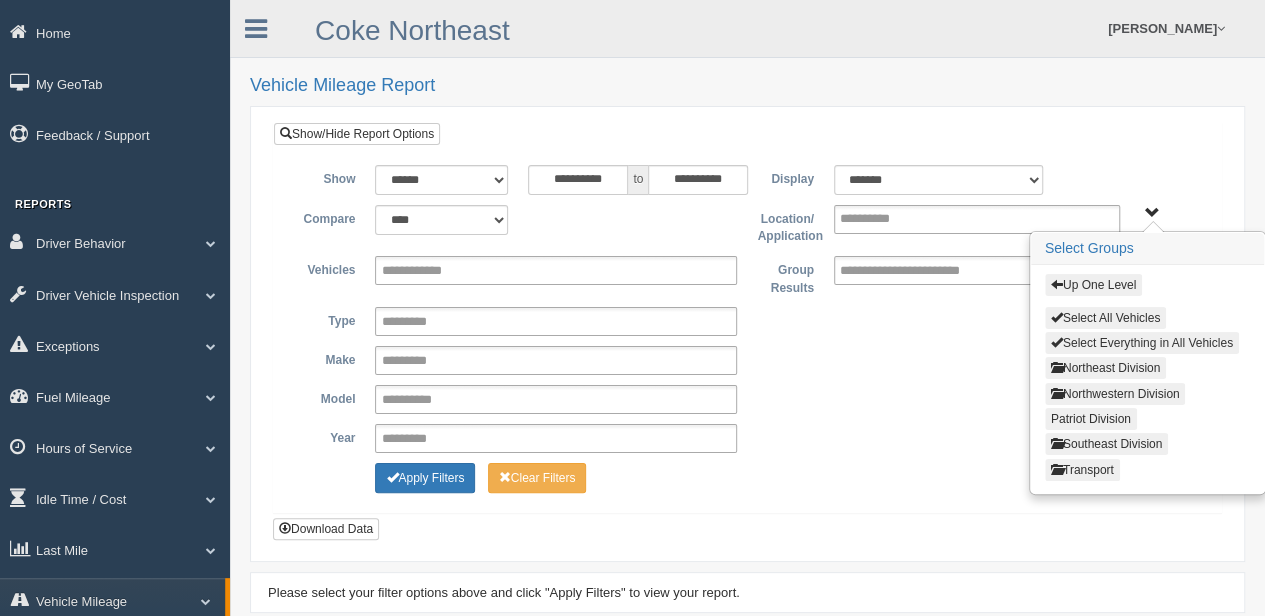 click on "Select Everything in All Vehicles" at bounding box center [1142, 343] 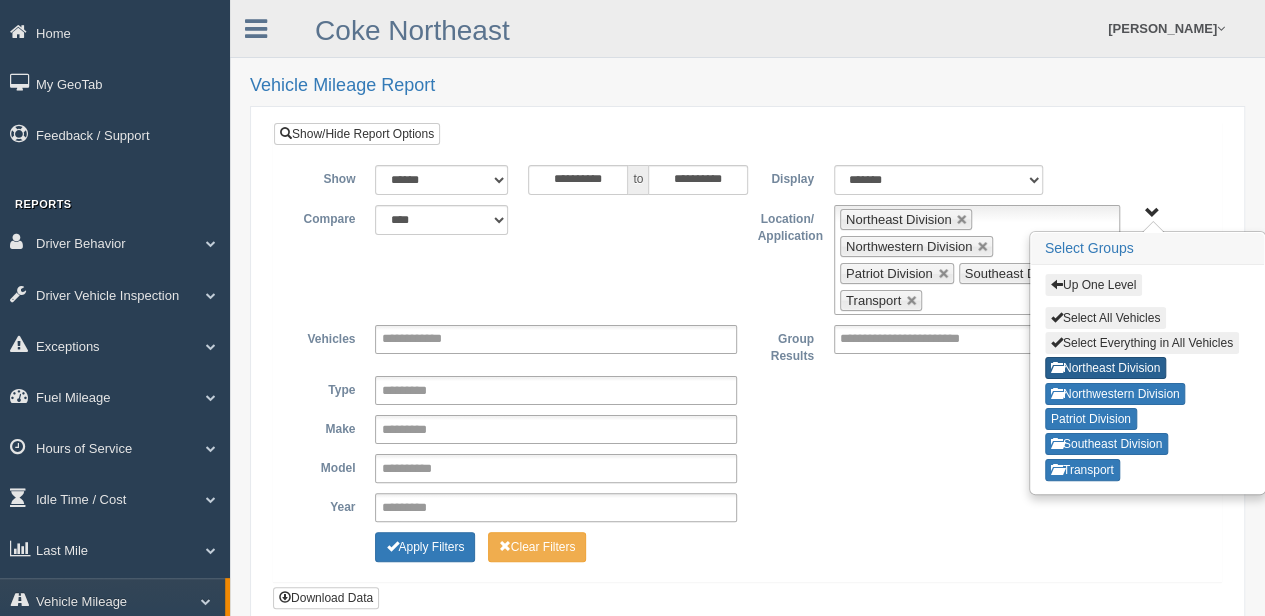 click on "Northeast Division" at bounding box center (1105, 368) 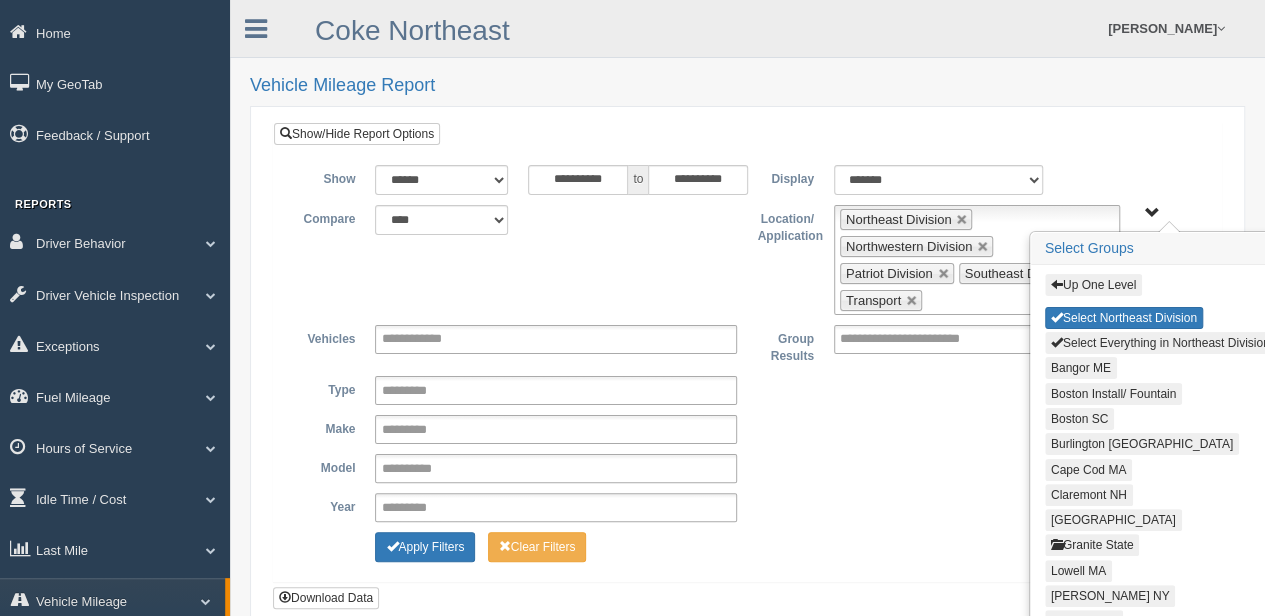 click on "Select Everything in Northeast Division" at bounding box center [1160, 343] 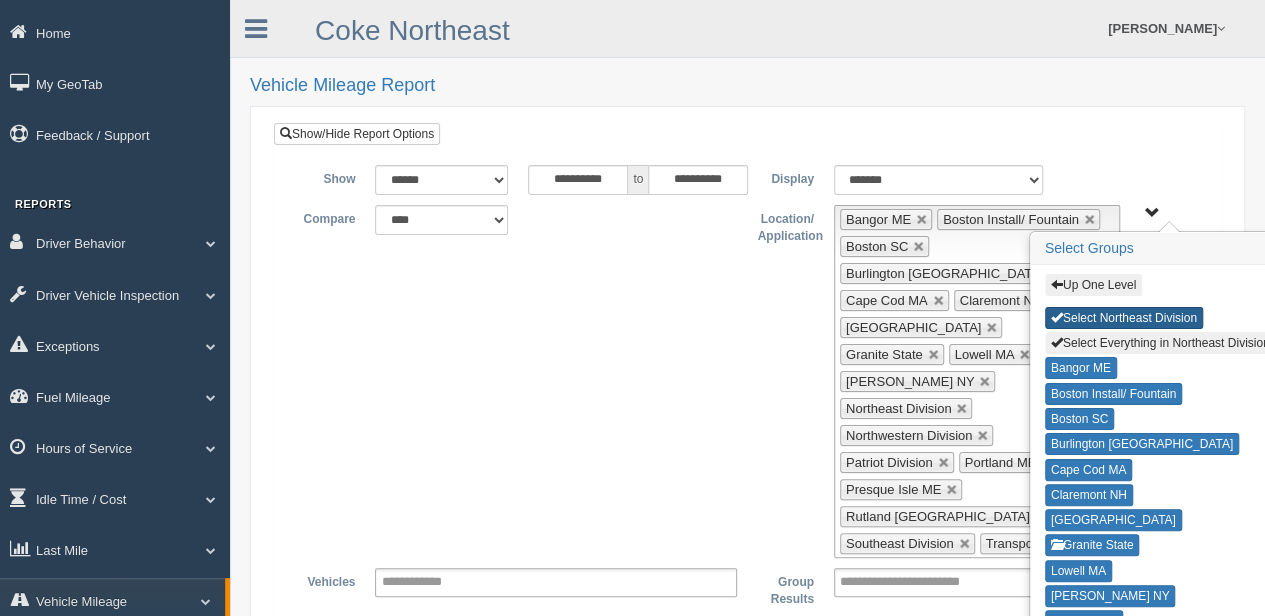 click on "Select Northeast Division" at bounding box center [1124, 318] 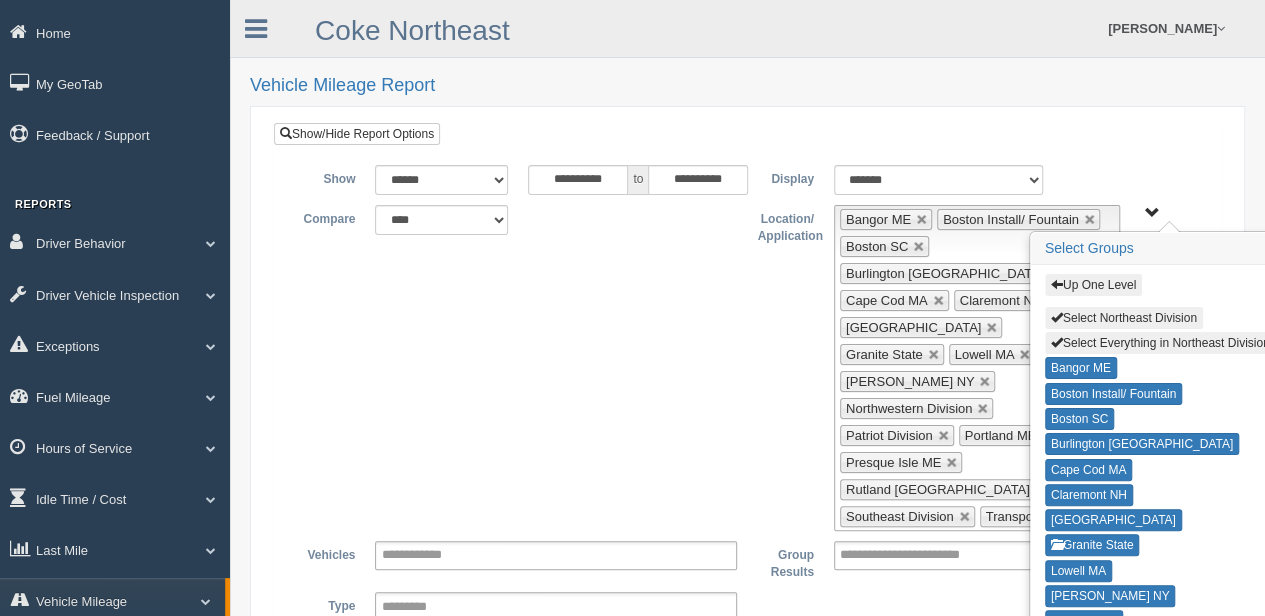 click on "Select Northeast Division" at bounding box center (1124, 318) 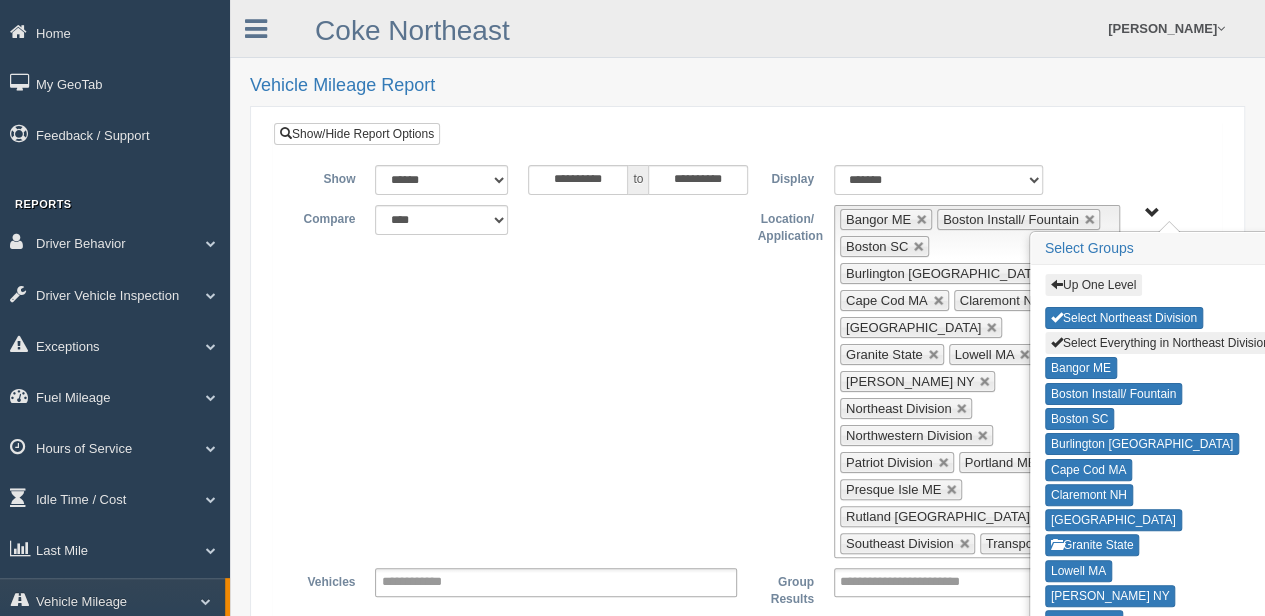 click on "Up One Level" at bounding box center (1093, 285) 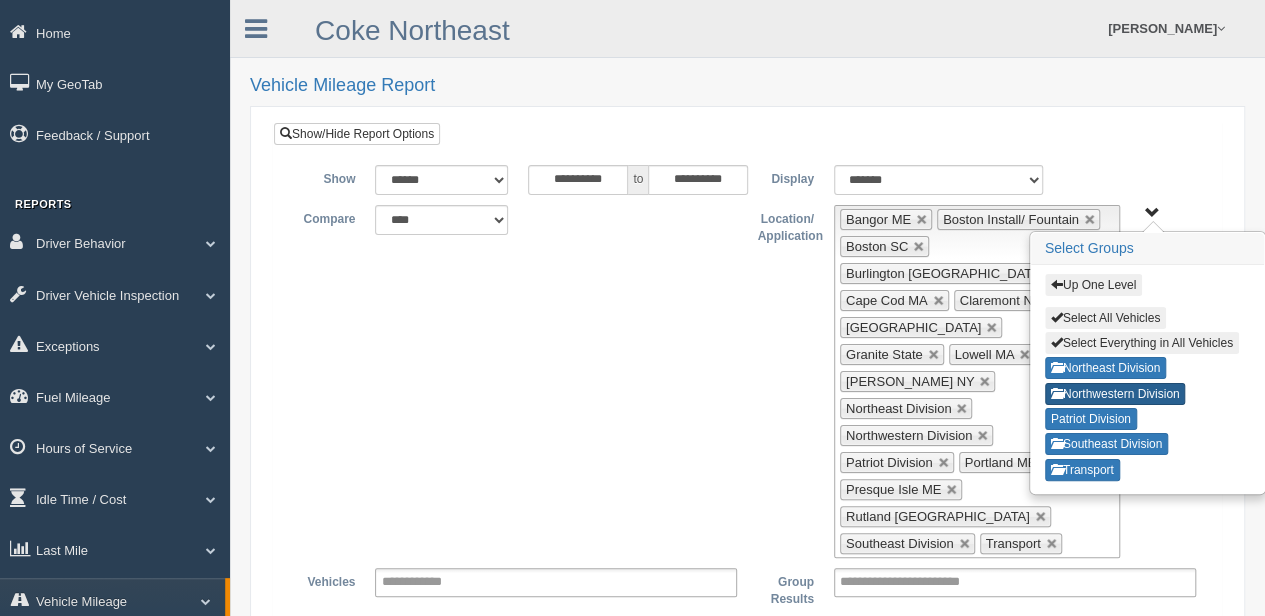 click on "Northwestern Division" at bounding box center (1115, 394) 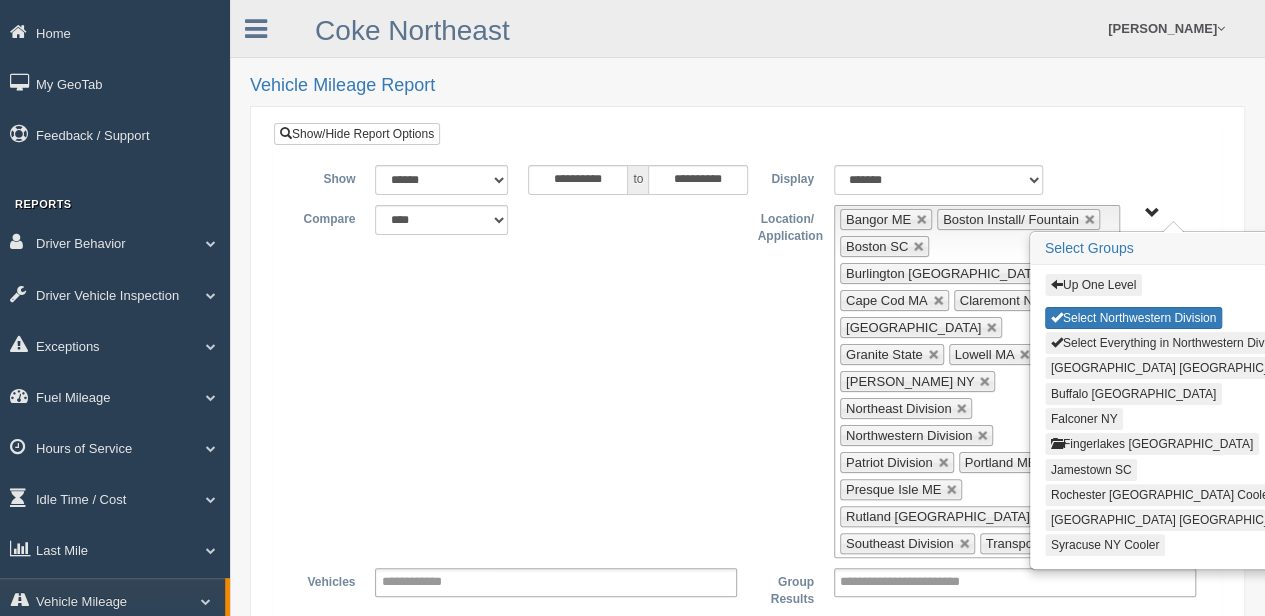 click on "Select Everything in Northwestern Division" at bounding box center (1170, 343) 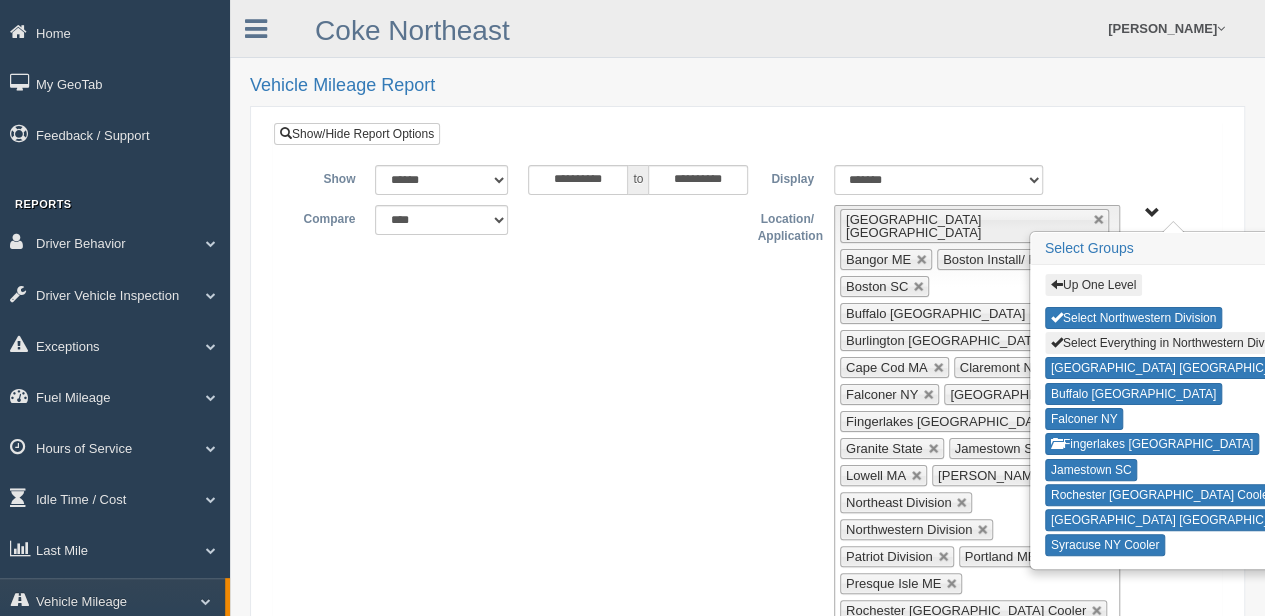 click on "Up One Level" at bounding box center [1093, 285] 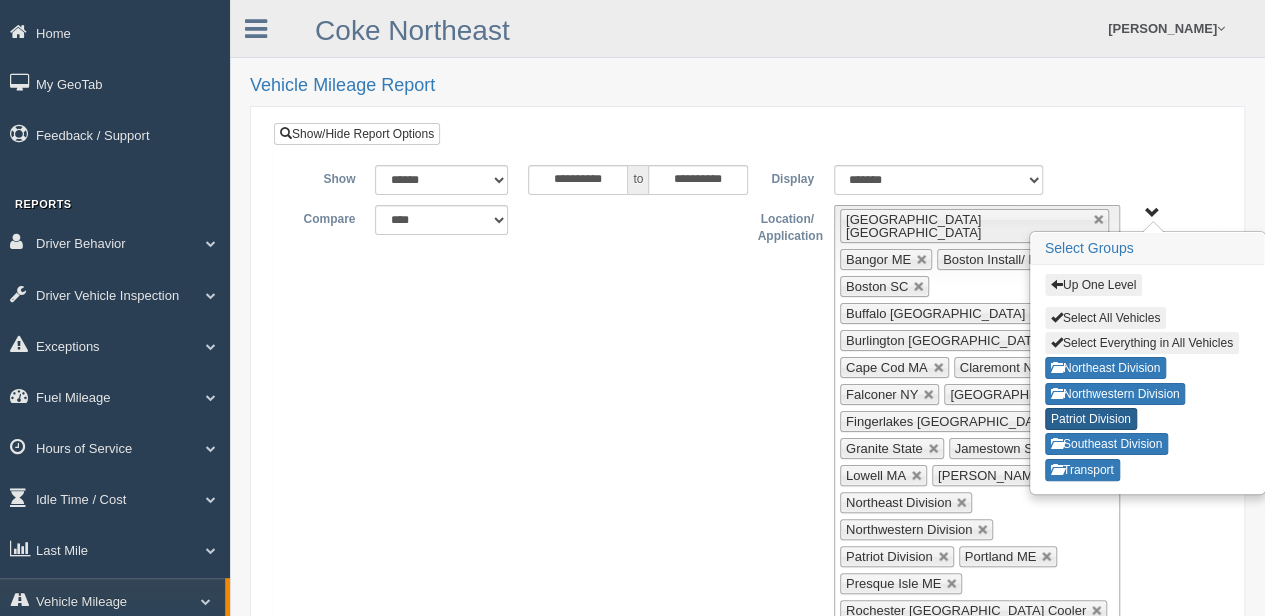 click on "Patriot Division" at bounding box center [1091, 419] 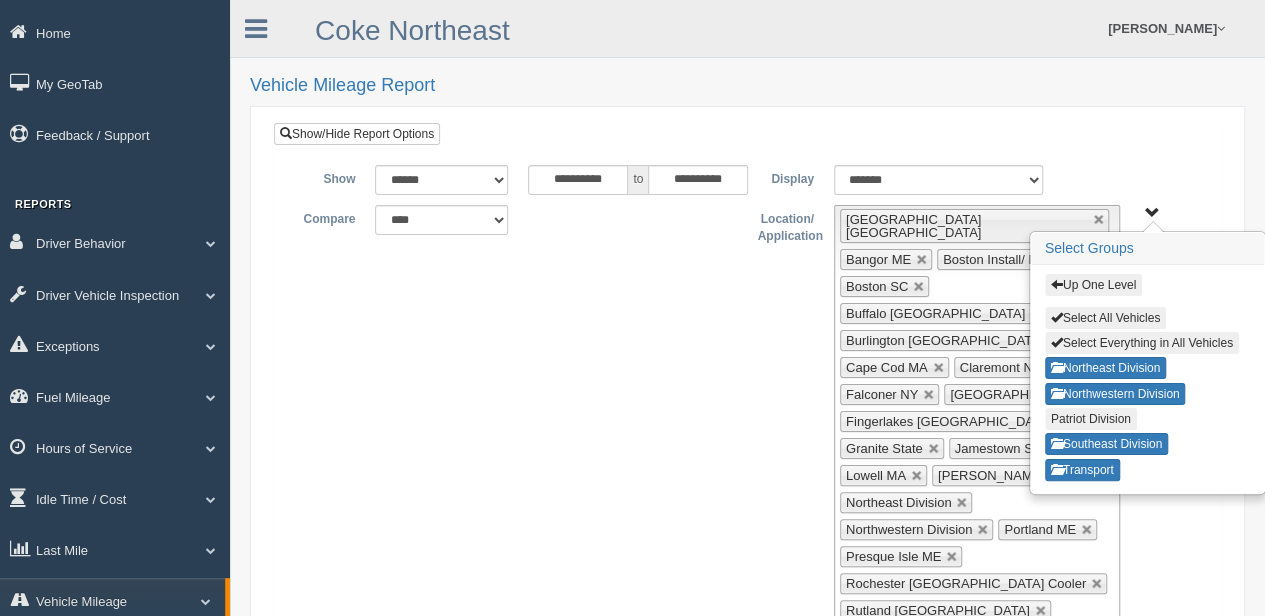 click on "Patriot Division" at bounding box center (1091, 419) 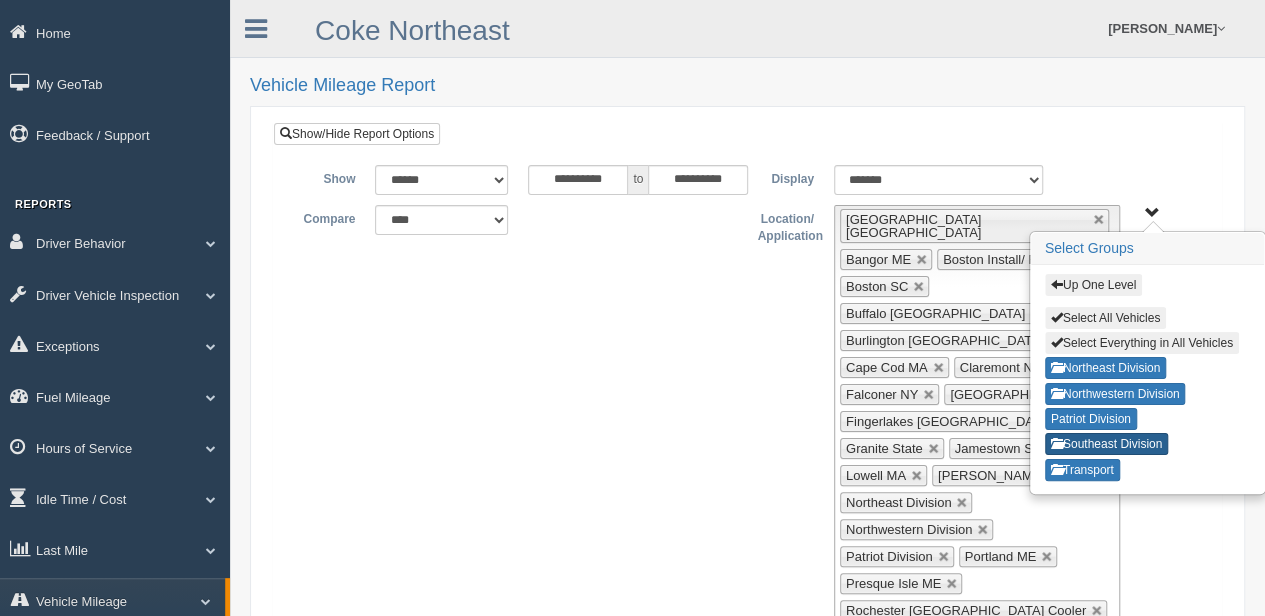 click on "Southeast Division" at bounding box center (1106, 444) 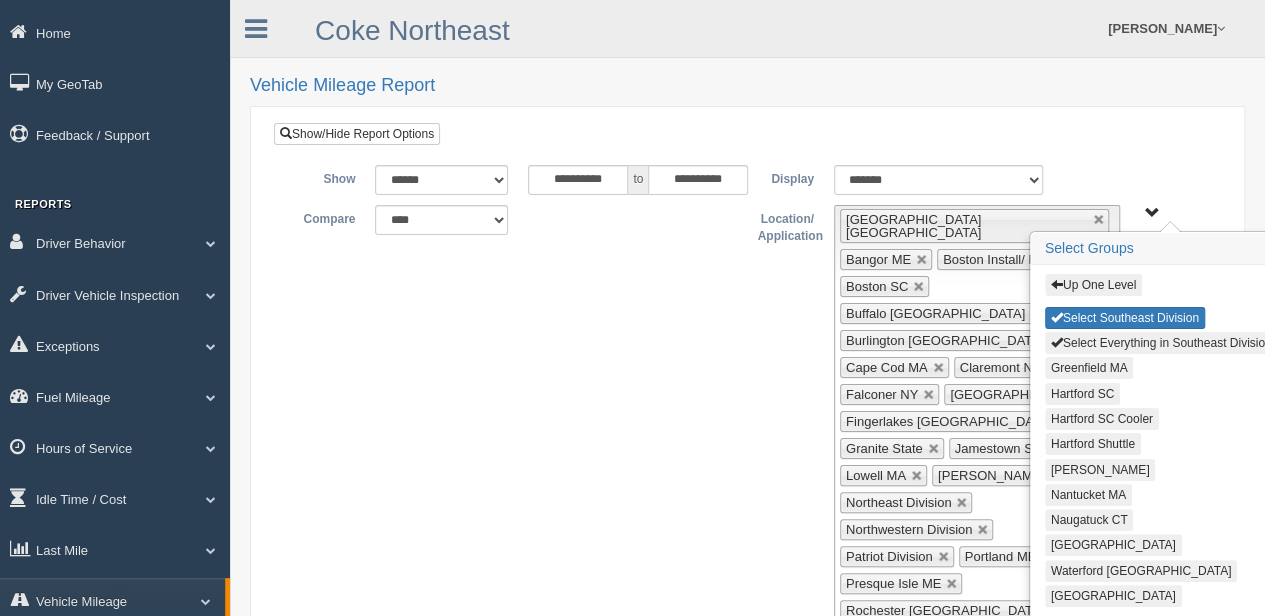 click on "Select Everything in Southeast Division" at bounding box center (1161, 343) 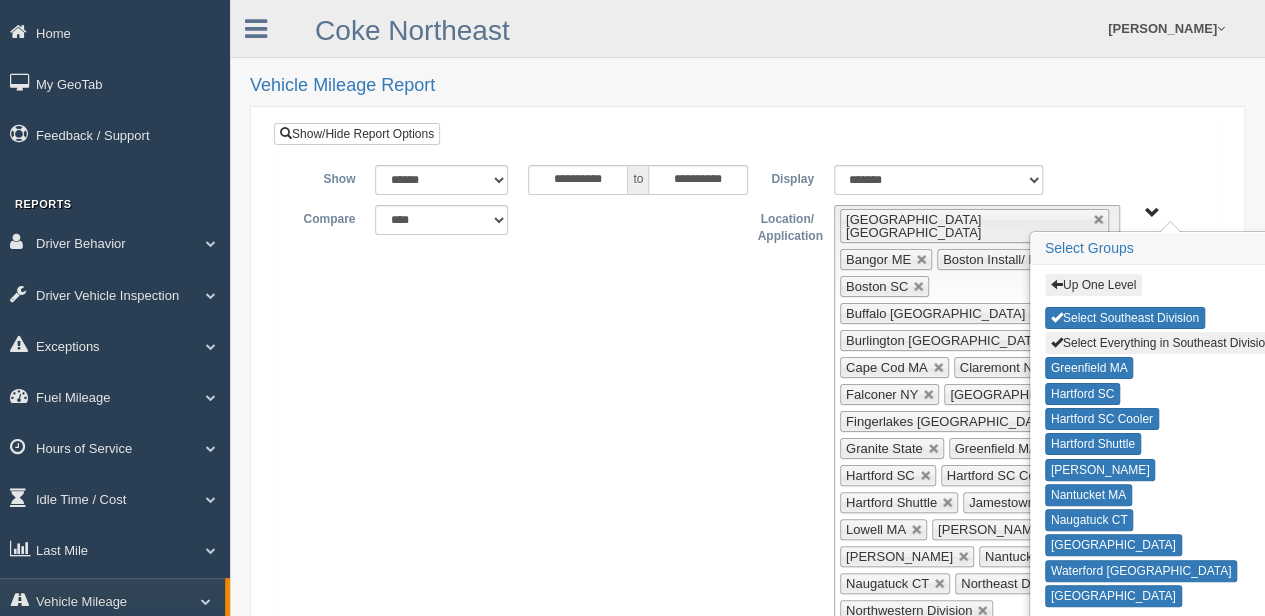 click on "Up One Level" at bounding box center (1093, 285) 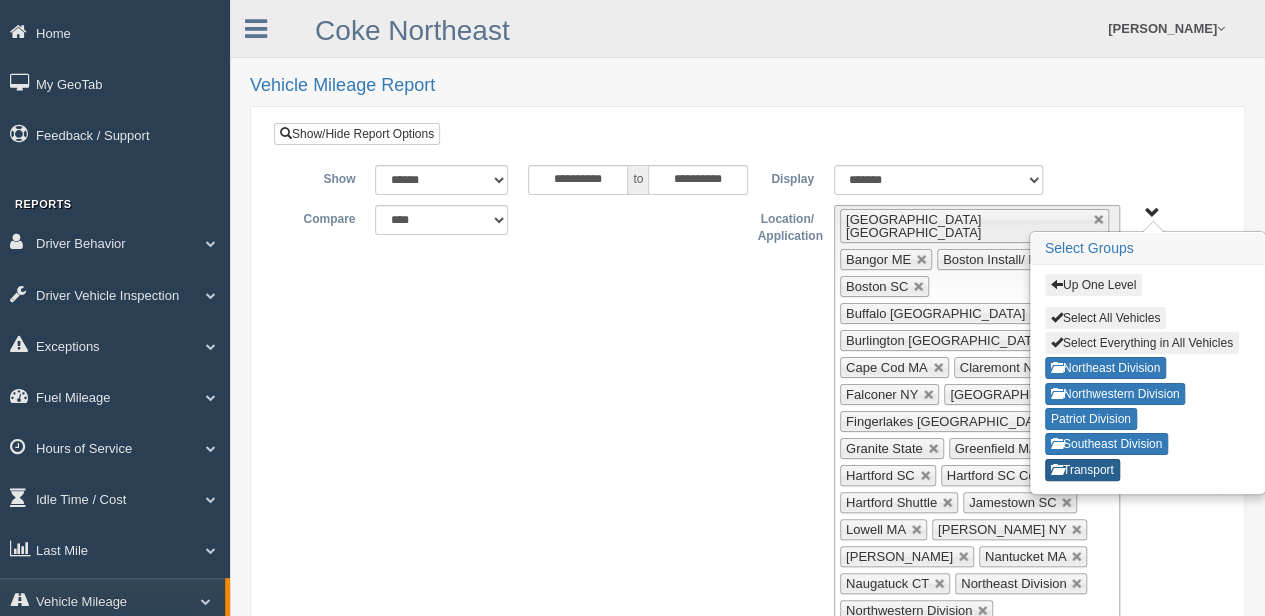 click on "Transport" at bounding box center [1082, 470] 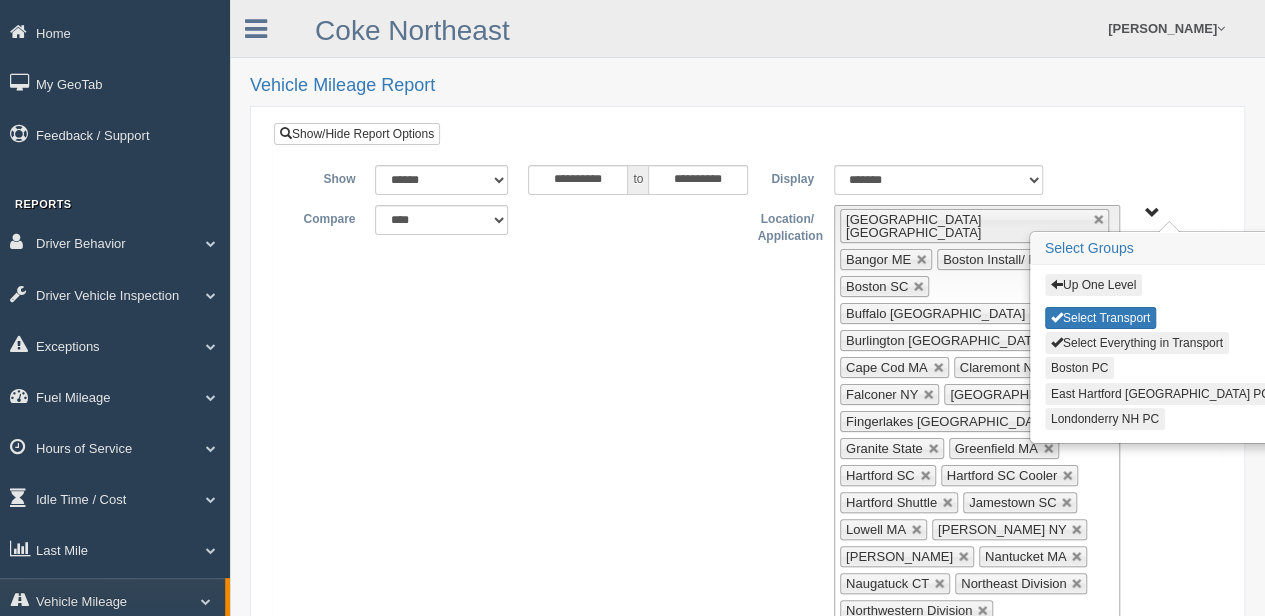 click on "Select Everything in Transport" at bounding box center (1137, 343) 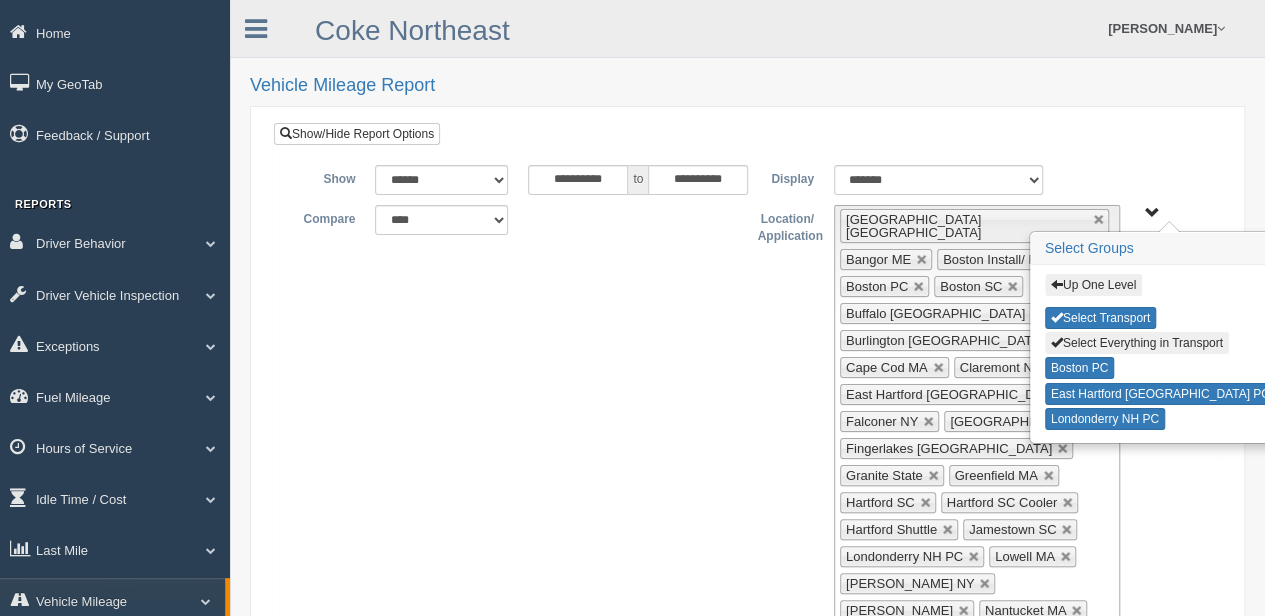 click on "**********" at bounding box center [747, 583] 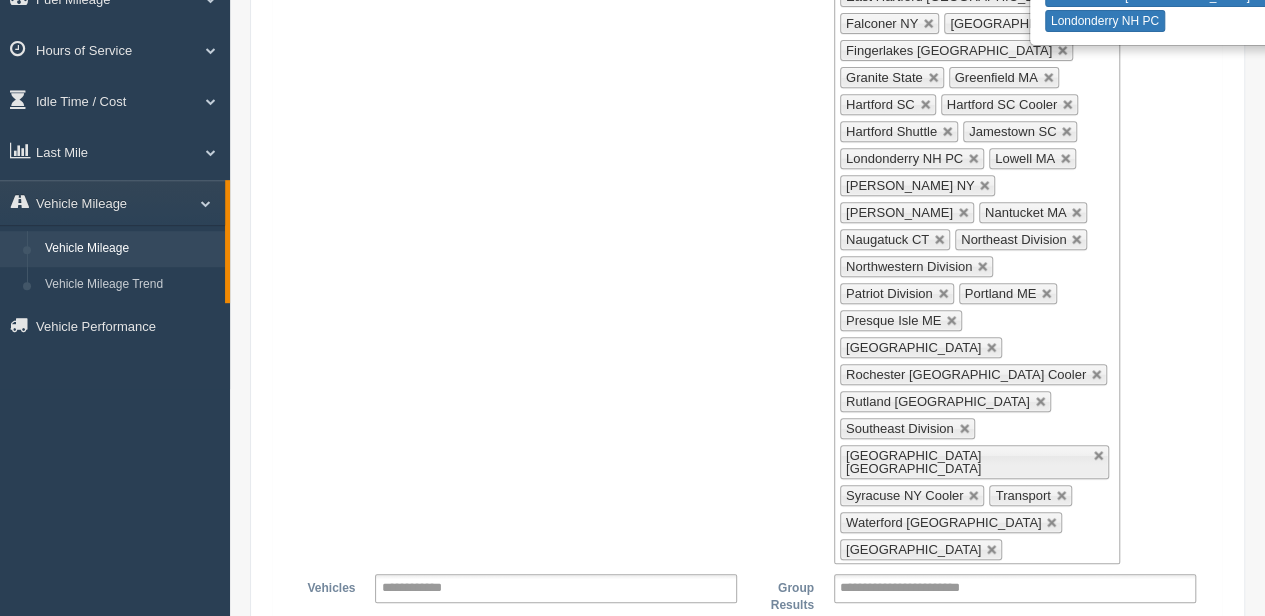 scroll, scrollTop: 400, scrollLeft: 0, axis: vertical 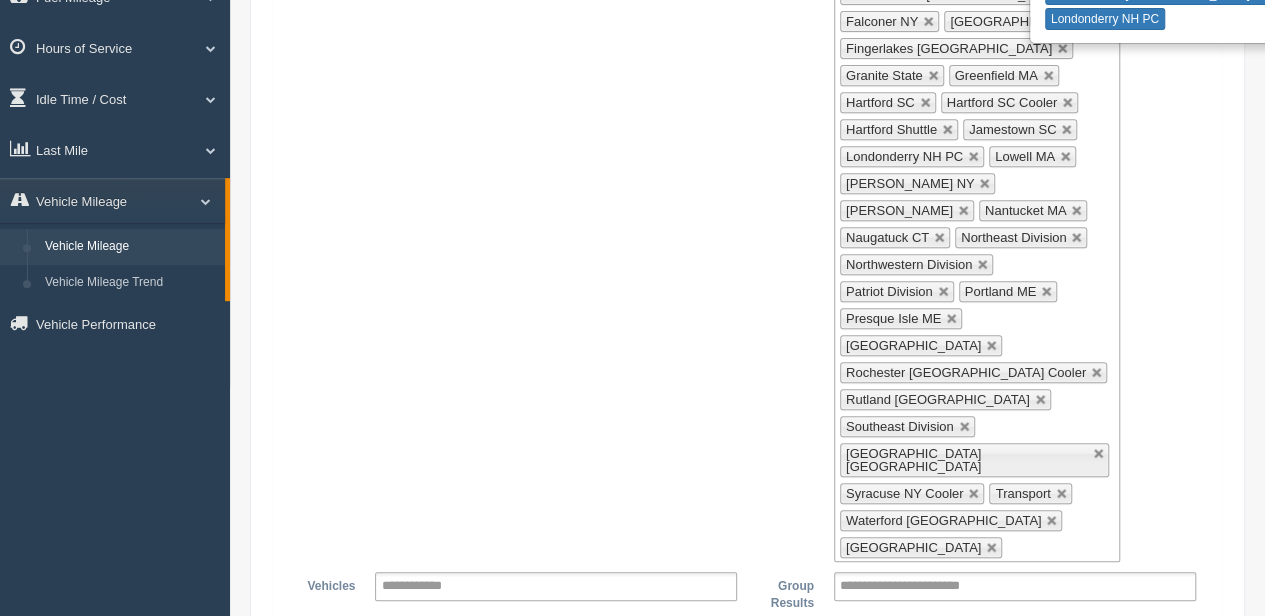 click on "Apply Filters" at bounding box center (425, 794) 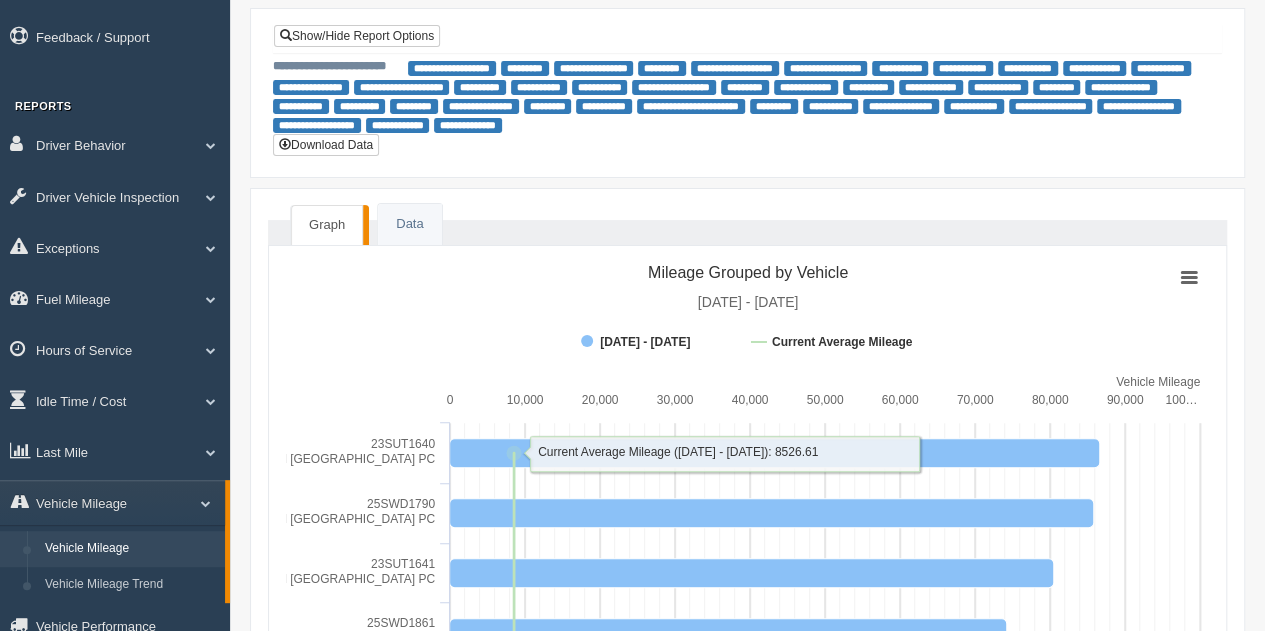 scroll, scrollTop: 0, scrollLeft: 0, axis: both 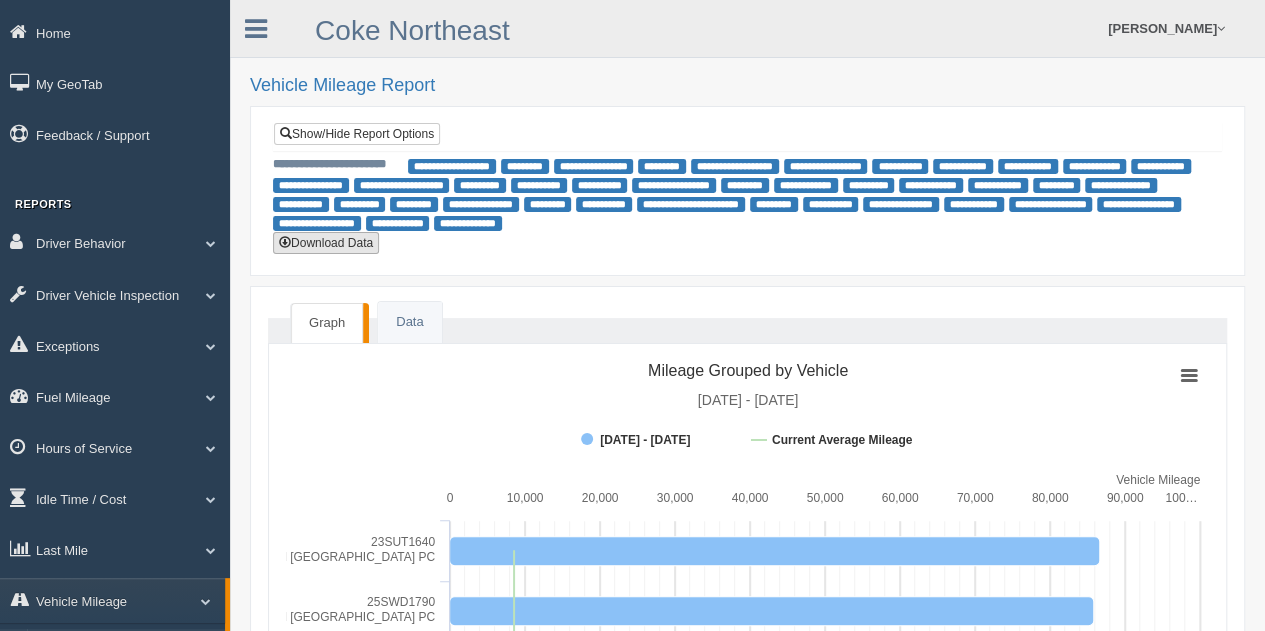 click on "Download Data" at bounding box center (326, 243) 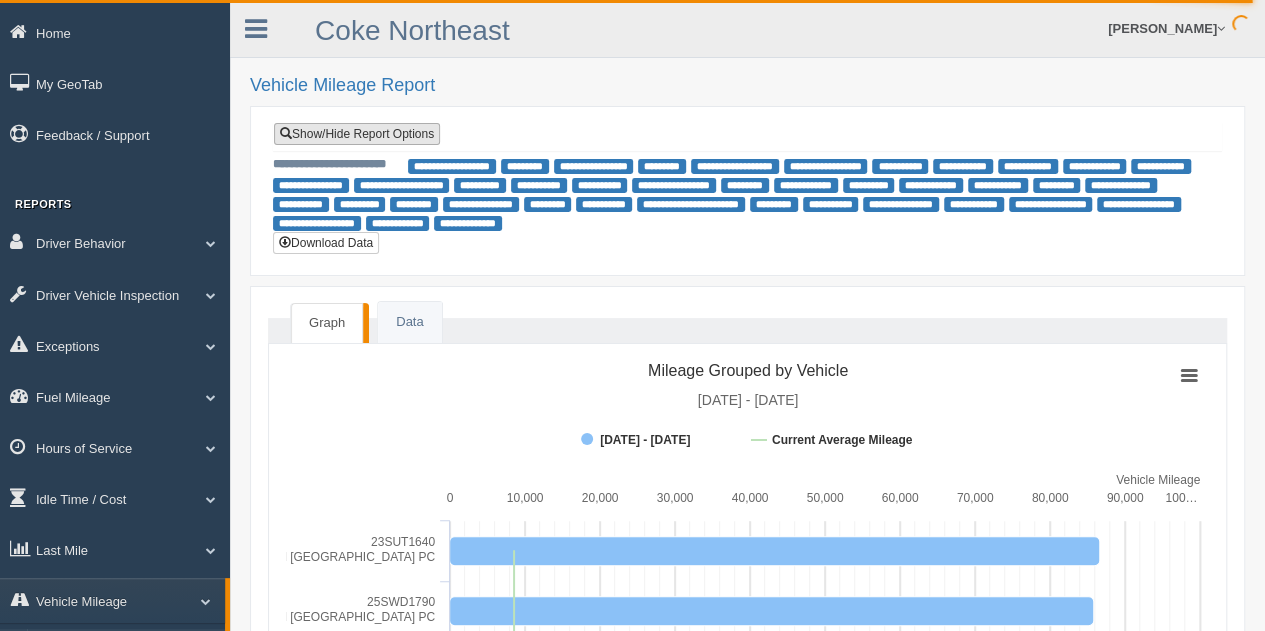 click on "Show/Hide Report Options" at bounding box center [357, 134] 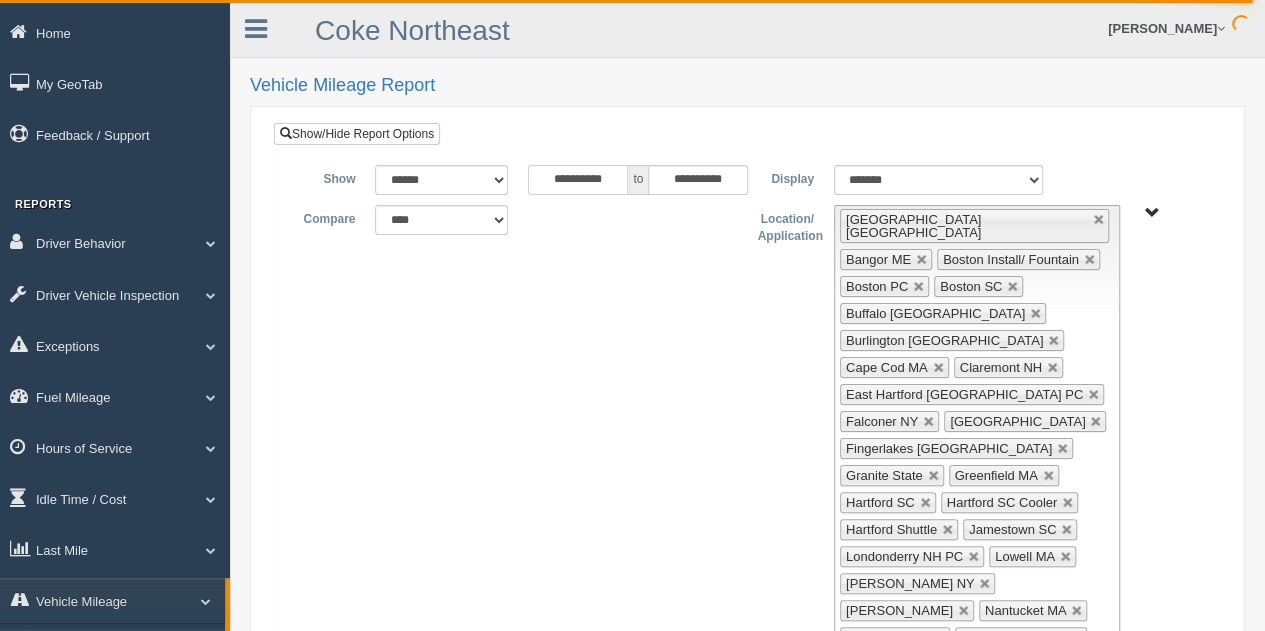 click on "**********" at bounding box center (578, 180) 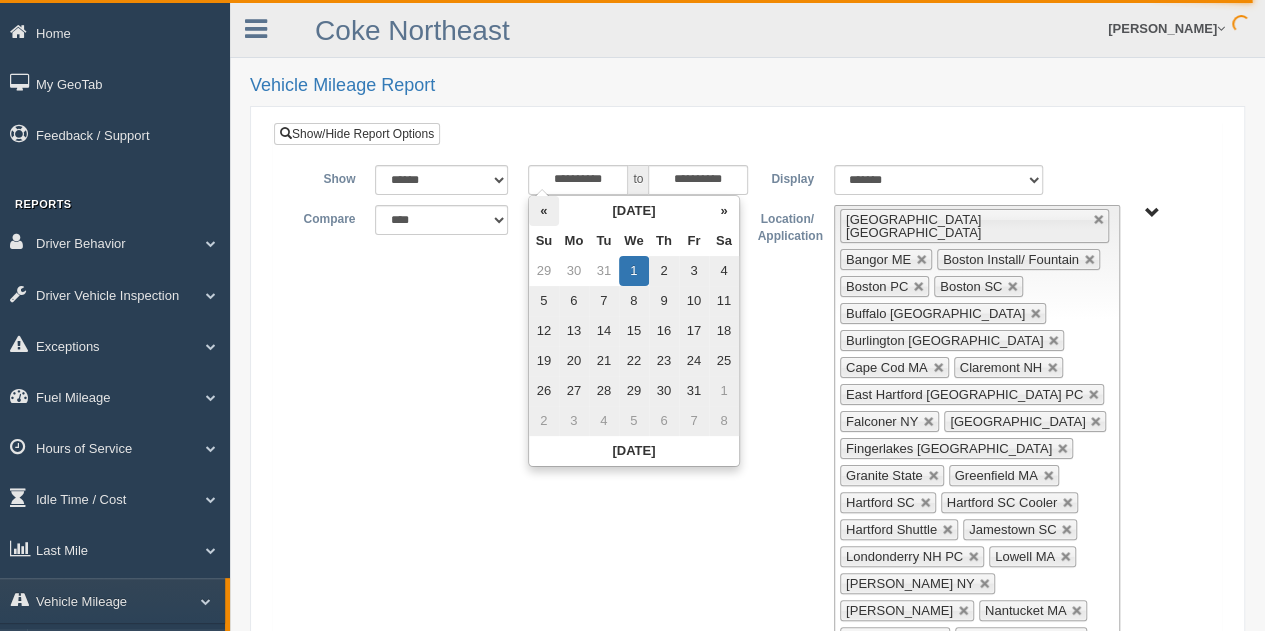 click on "«" at bounding box center [544, 211] 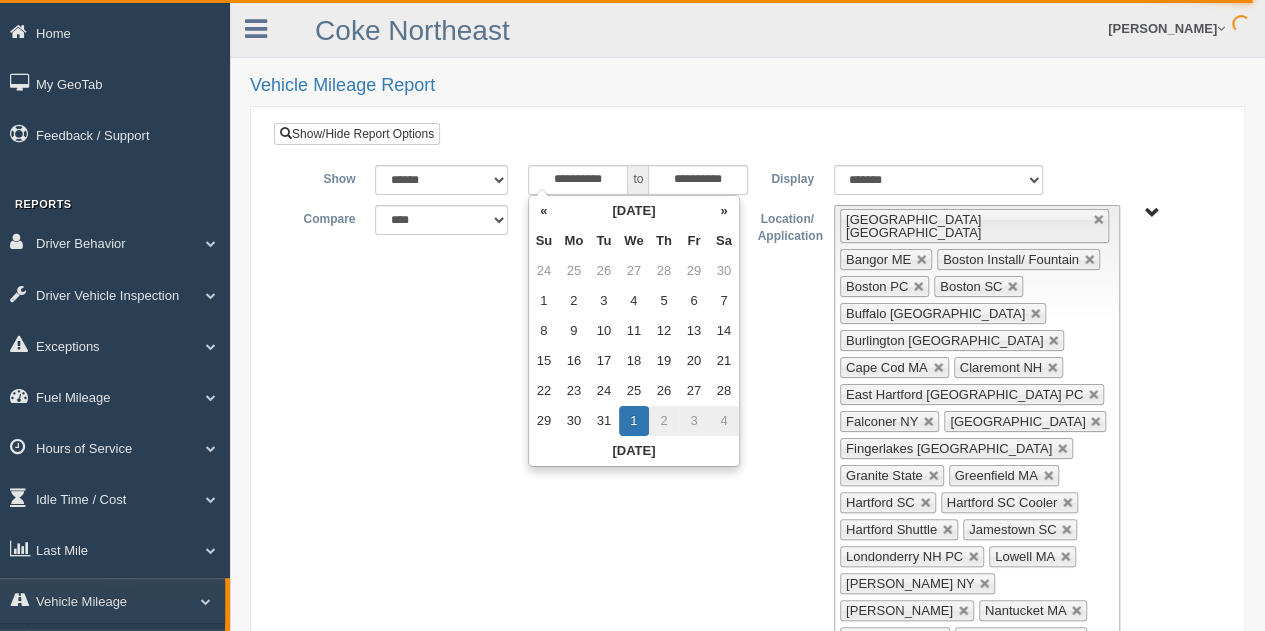 click on "«" at bounding box center [544, 211] 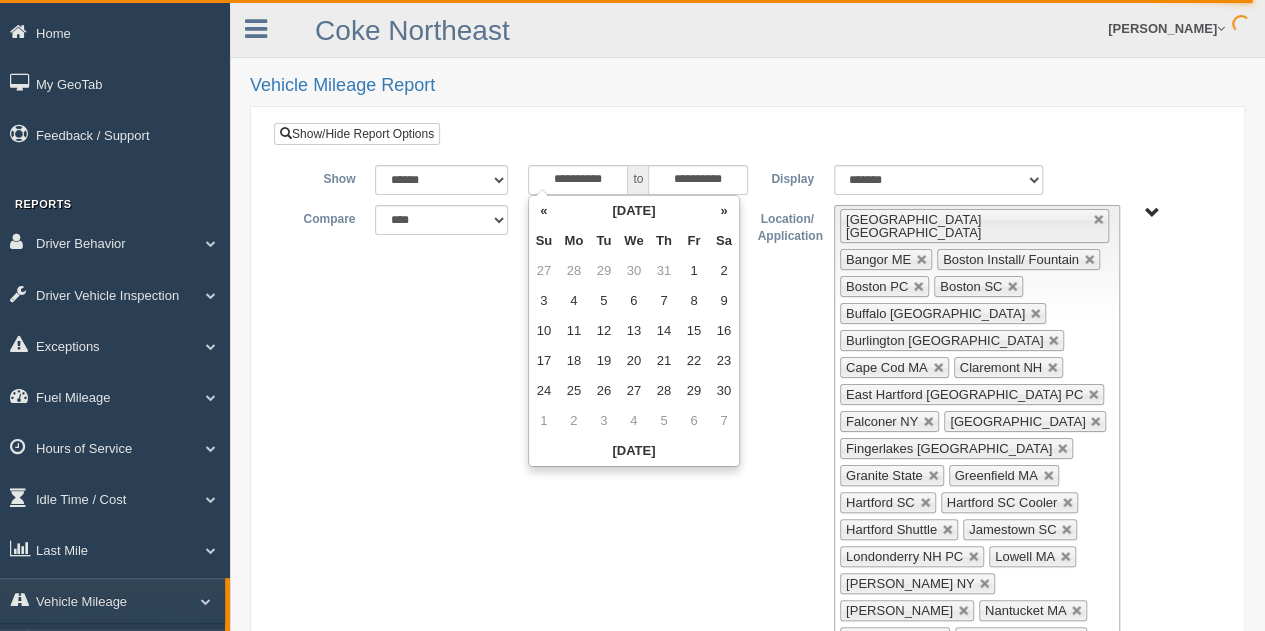 click on "«" at bounding box center [544, 211] 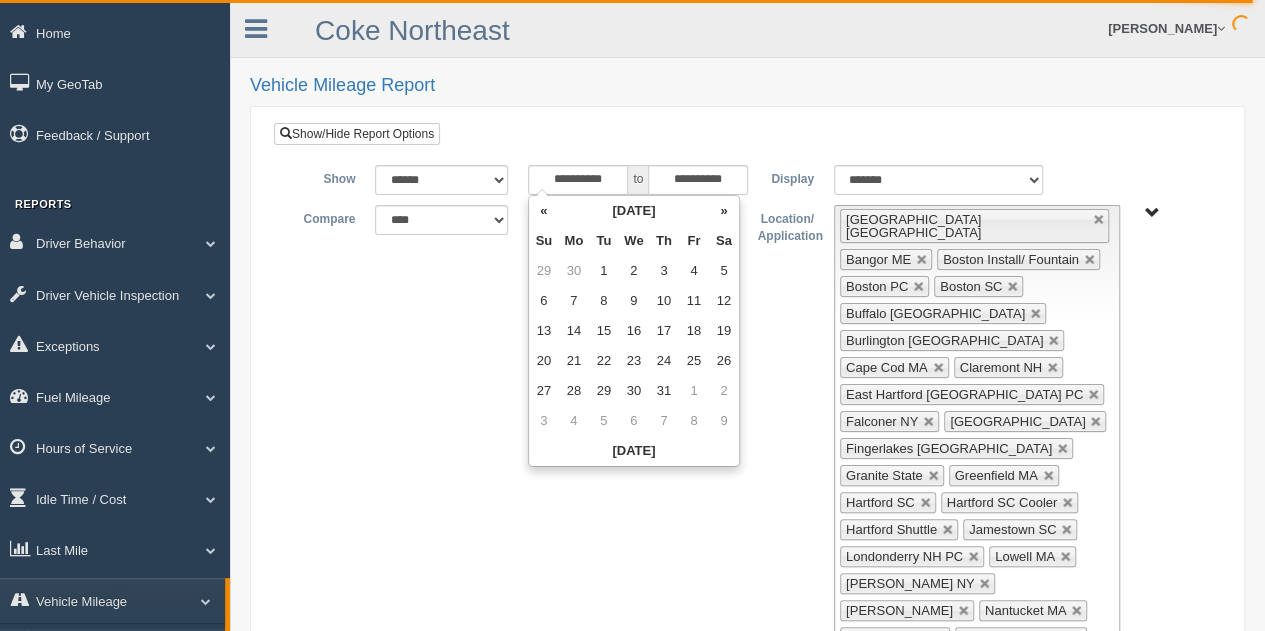 click on "«" at bounding box center (544, 211) 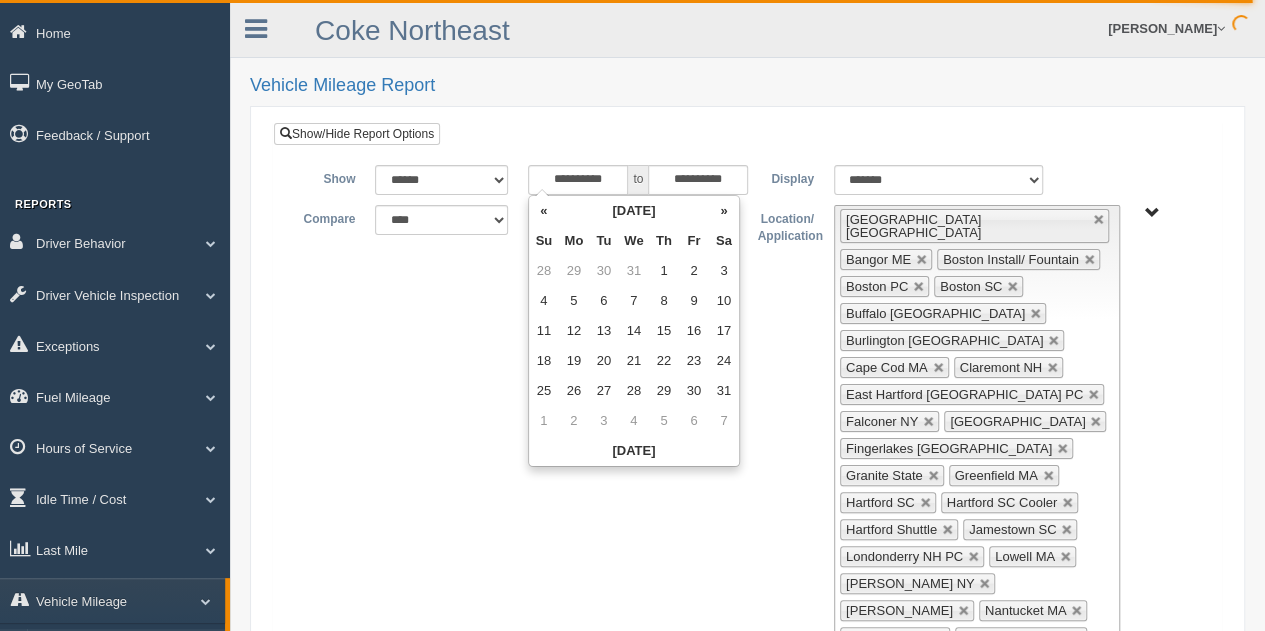 click on "«" at bounding box center (544, 211) 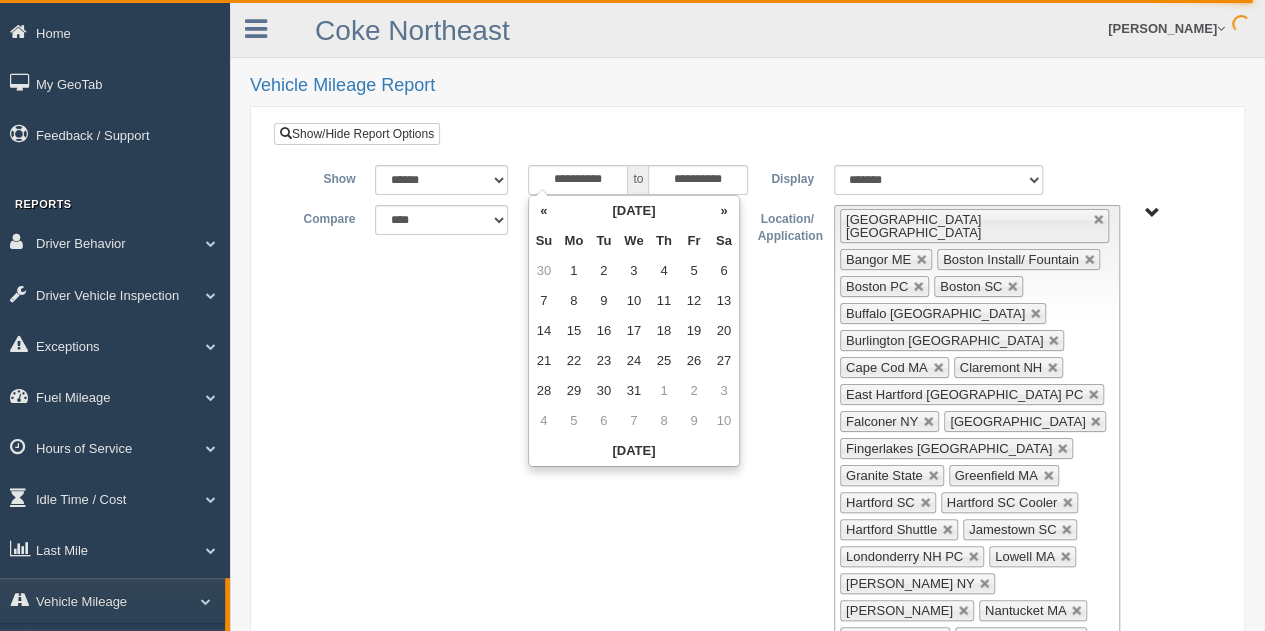 click on "«" at bounding box center [544, 211] 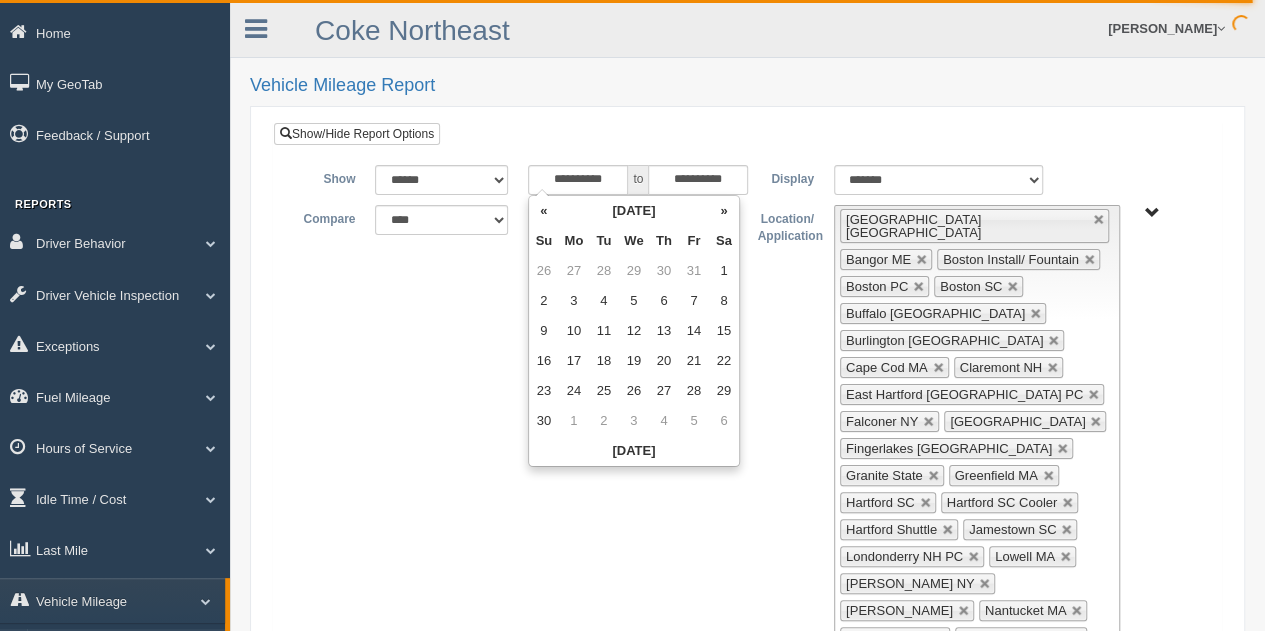 click on "«" at bounding box center [544, 211] 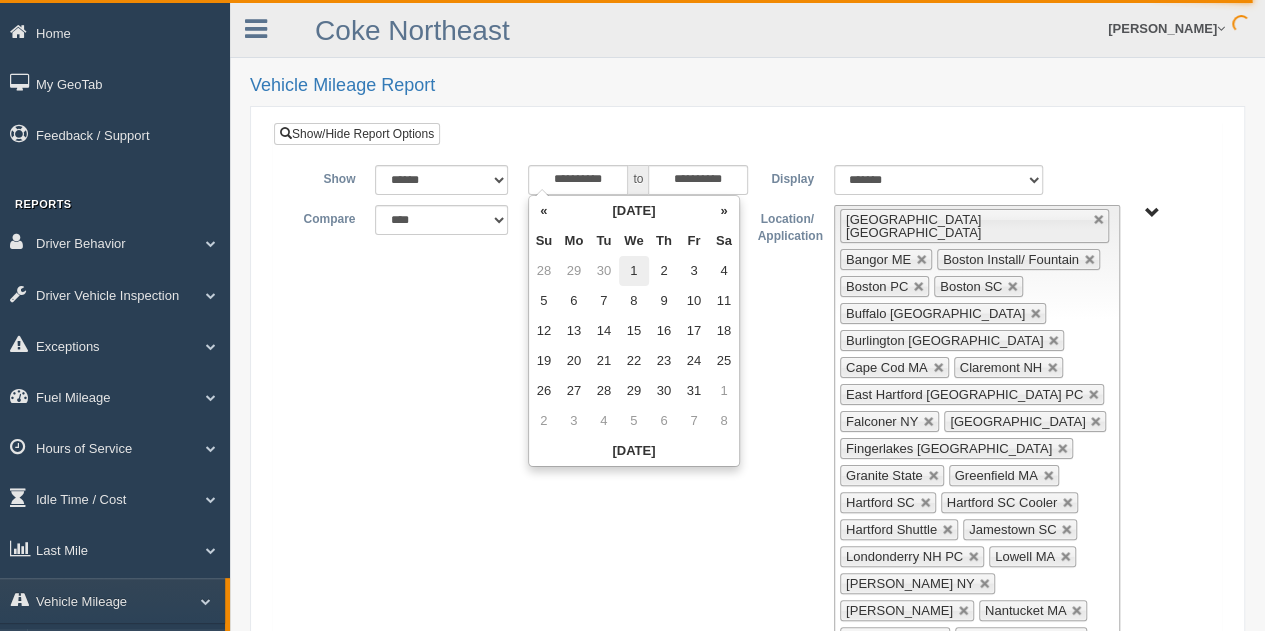 click on "1" at bounding box center [634, 271] 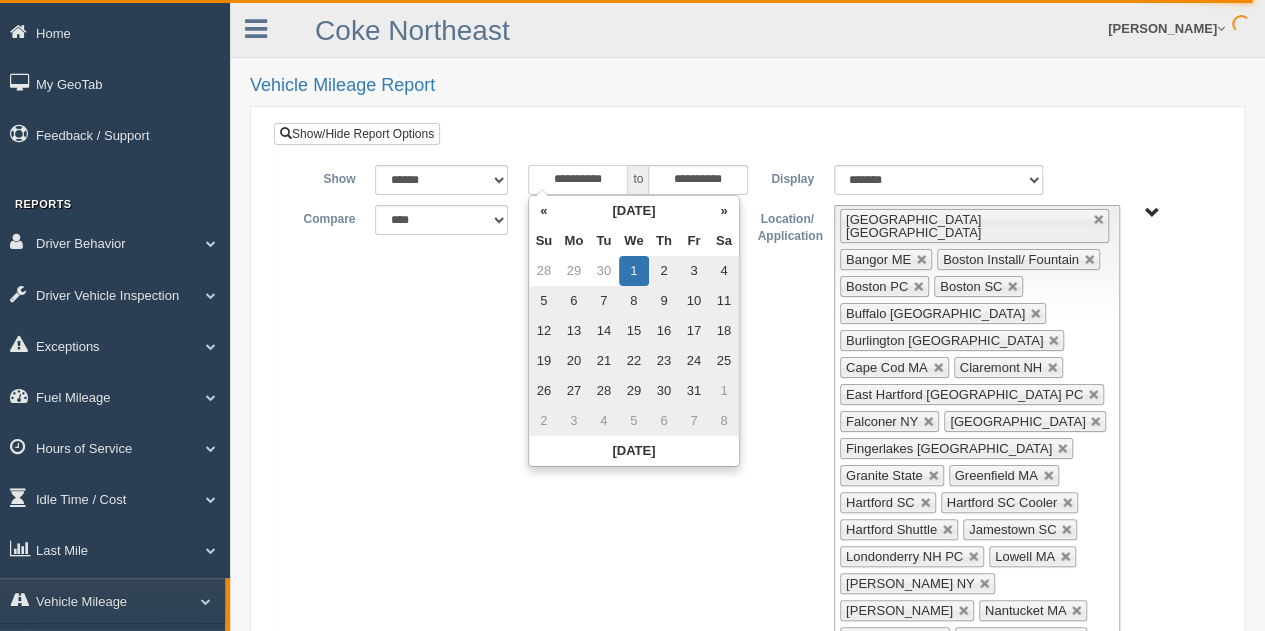 type on "**********" 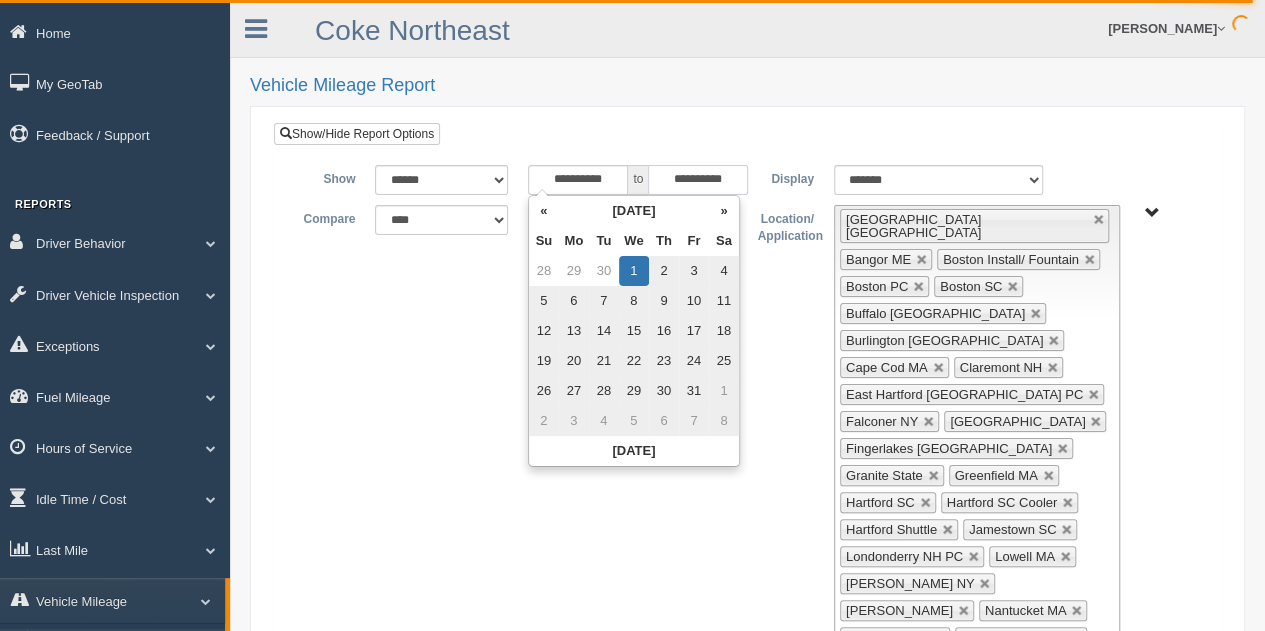 click on "**********" at bounding box center [698, 180] 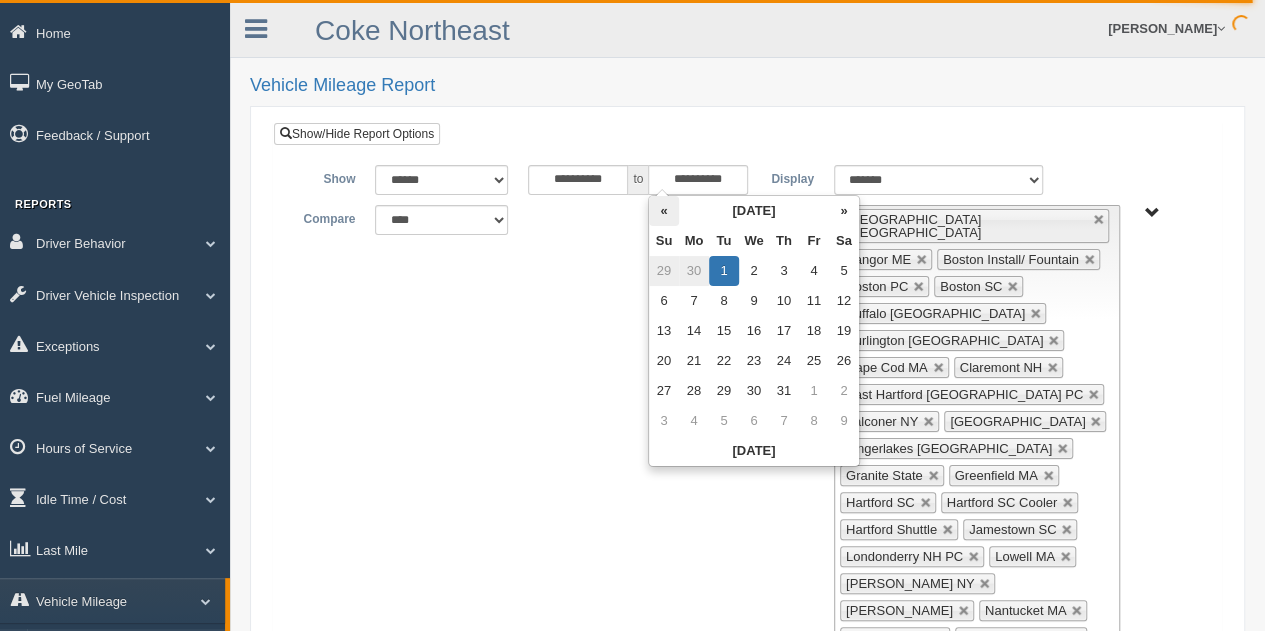 click on "«" at bounding box center [664, 211] 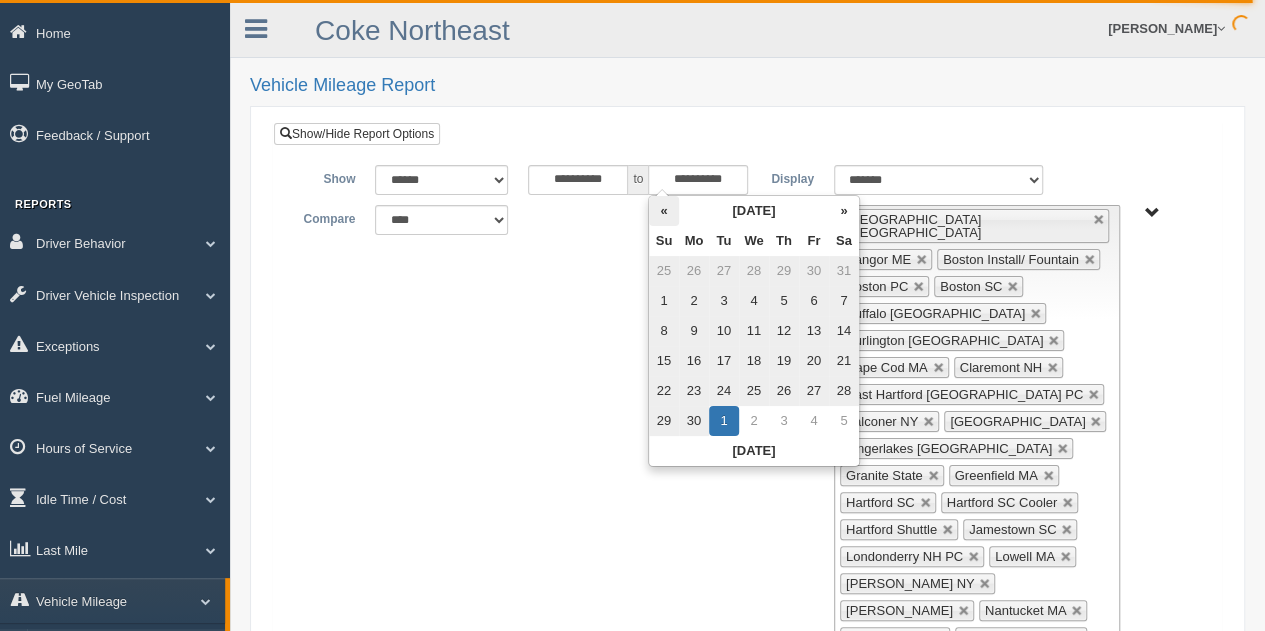 click on "«" at bounding box center (664, 211) 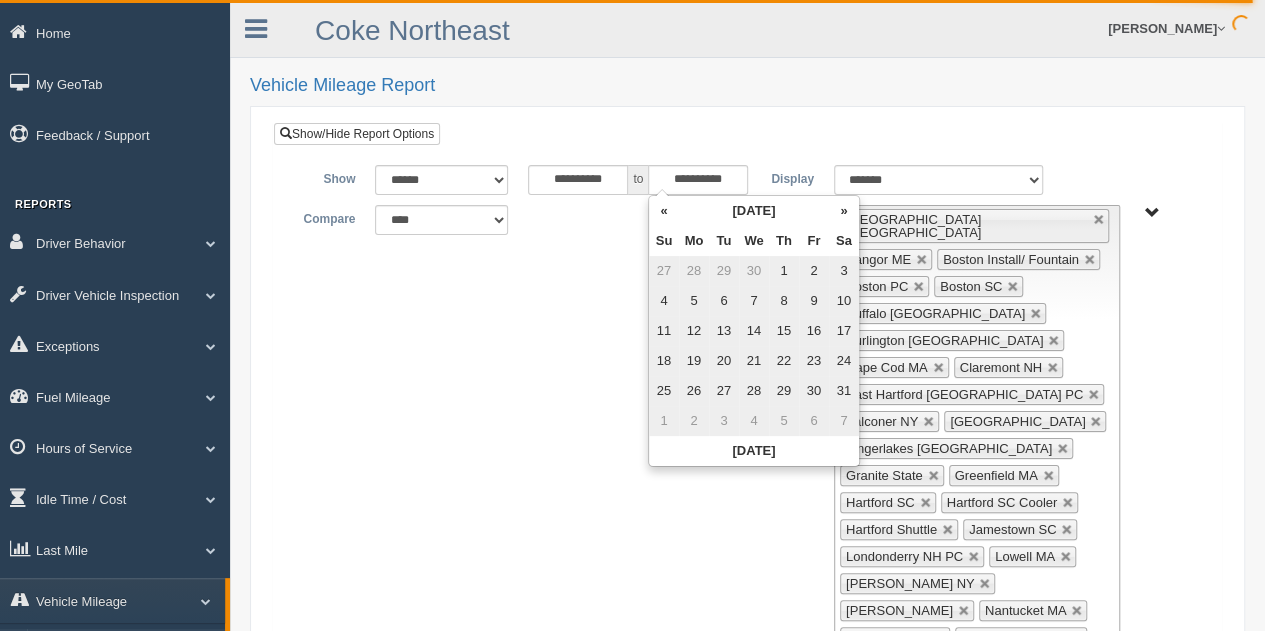 click on "1" at bounding box center [784, 271] 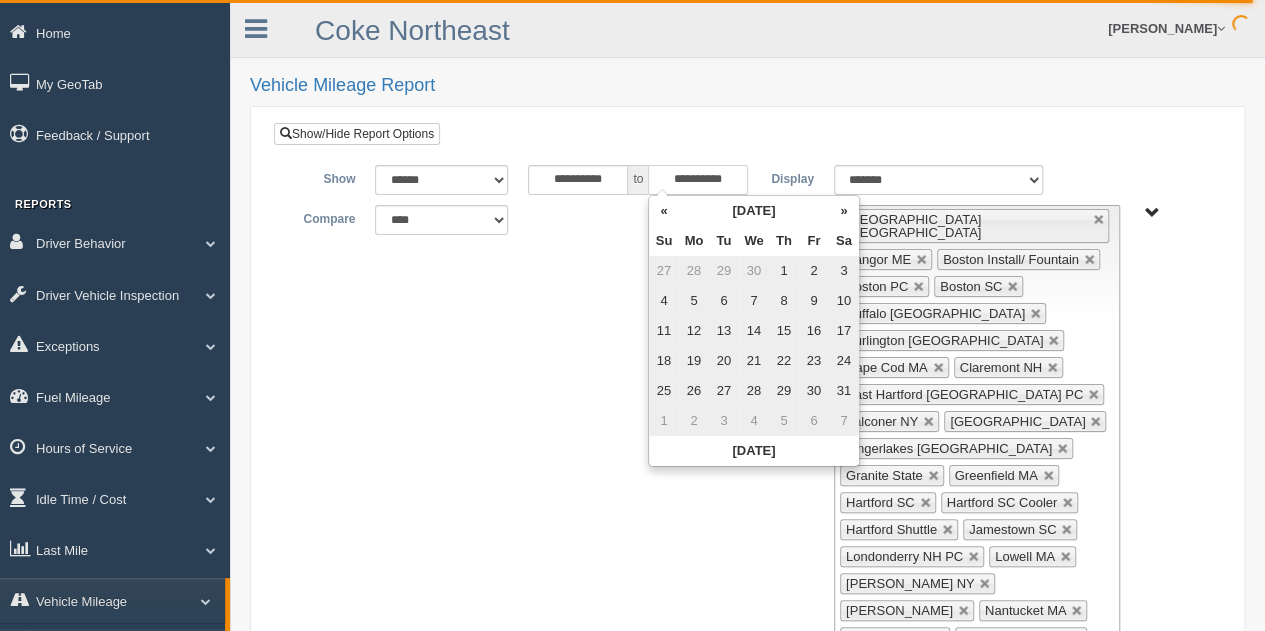 type on "**********" 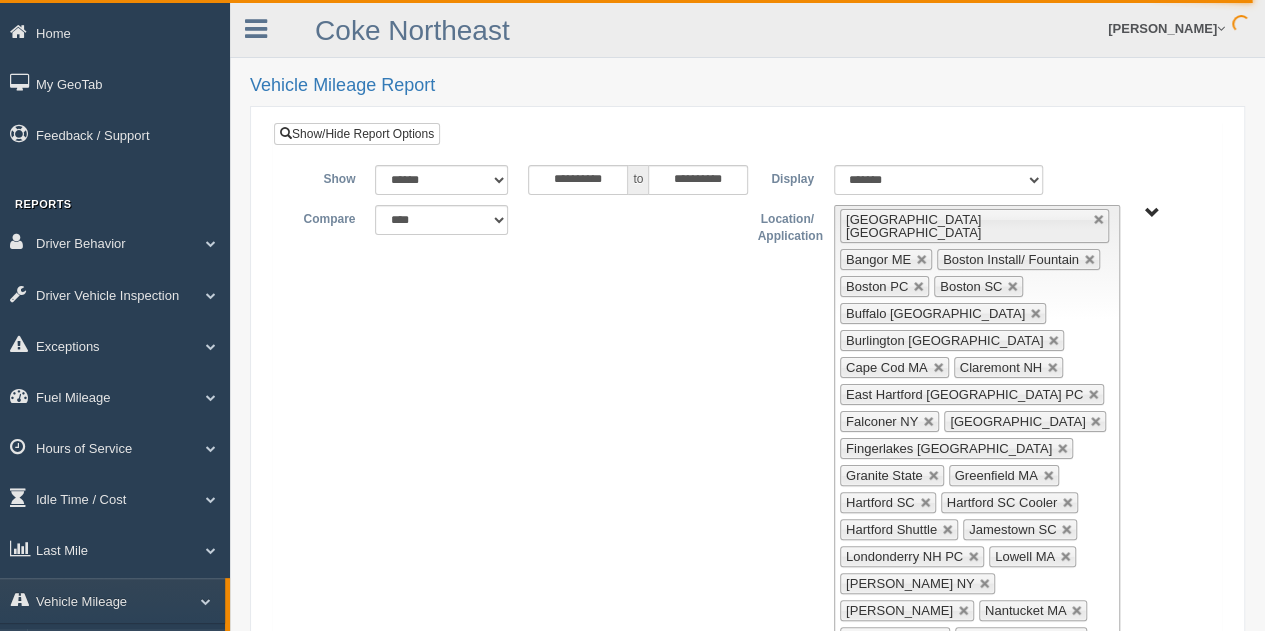 click on "**********" at bounding box center (747, 583) 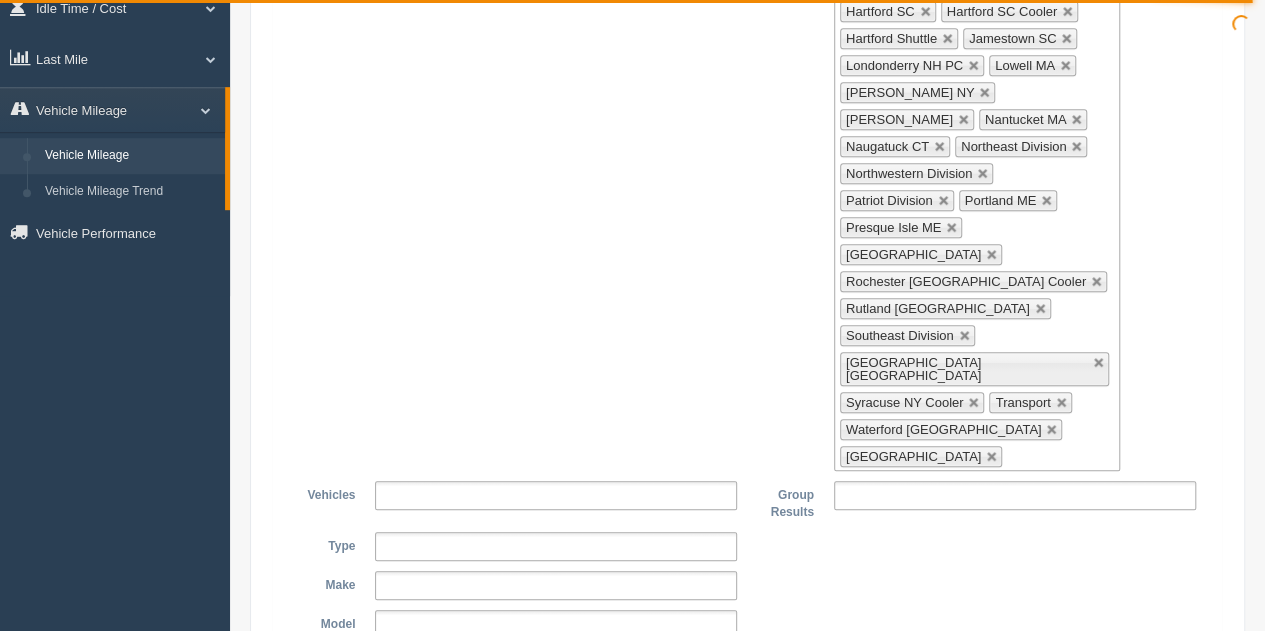 scroll, scrollTop: 500, scrollLeft: 0, axis: vertical 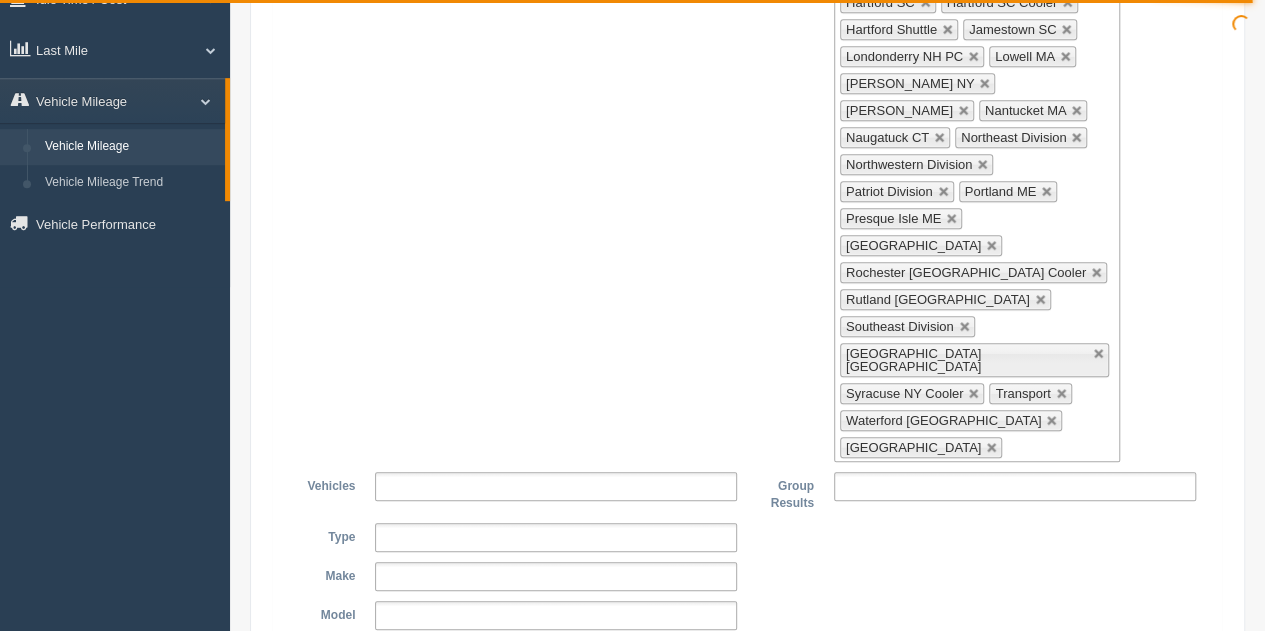 click on "Apply Filters" at bounding box center [425, 694] 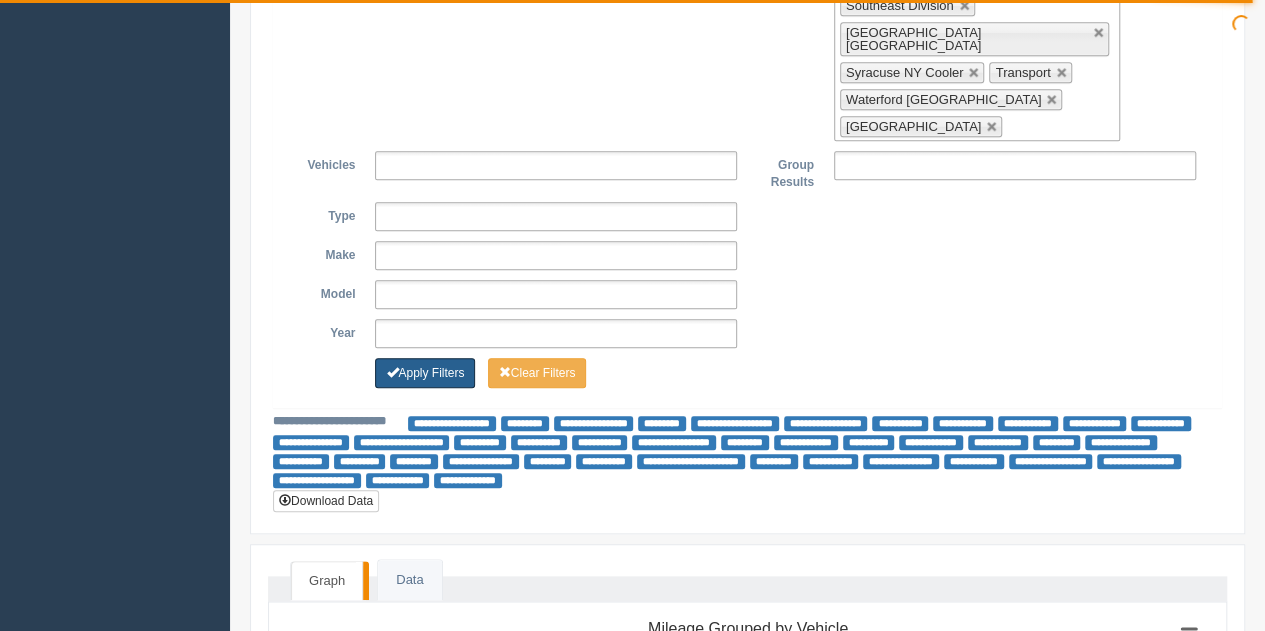 scroll, scrollTop: 1000, scrollLeft: 0, axis: vertical 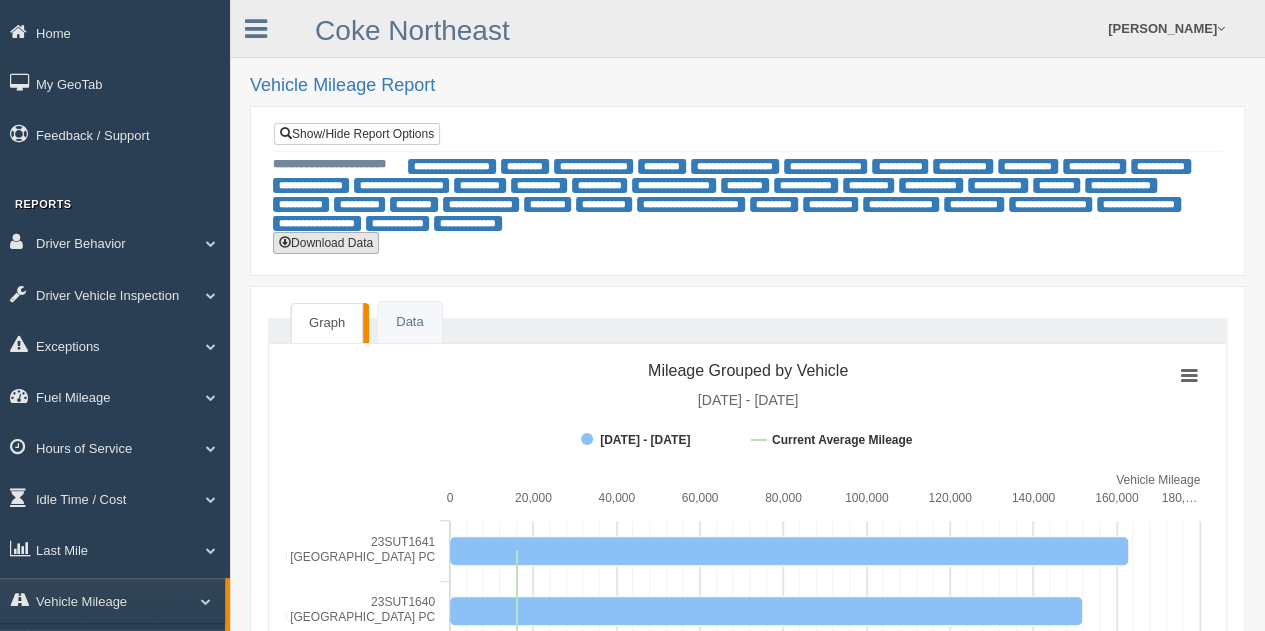 click on "Download Data" at bounding box center [326, 243] 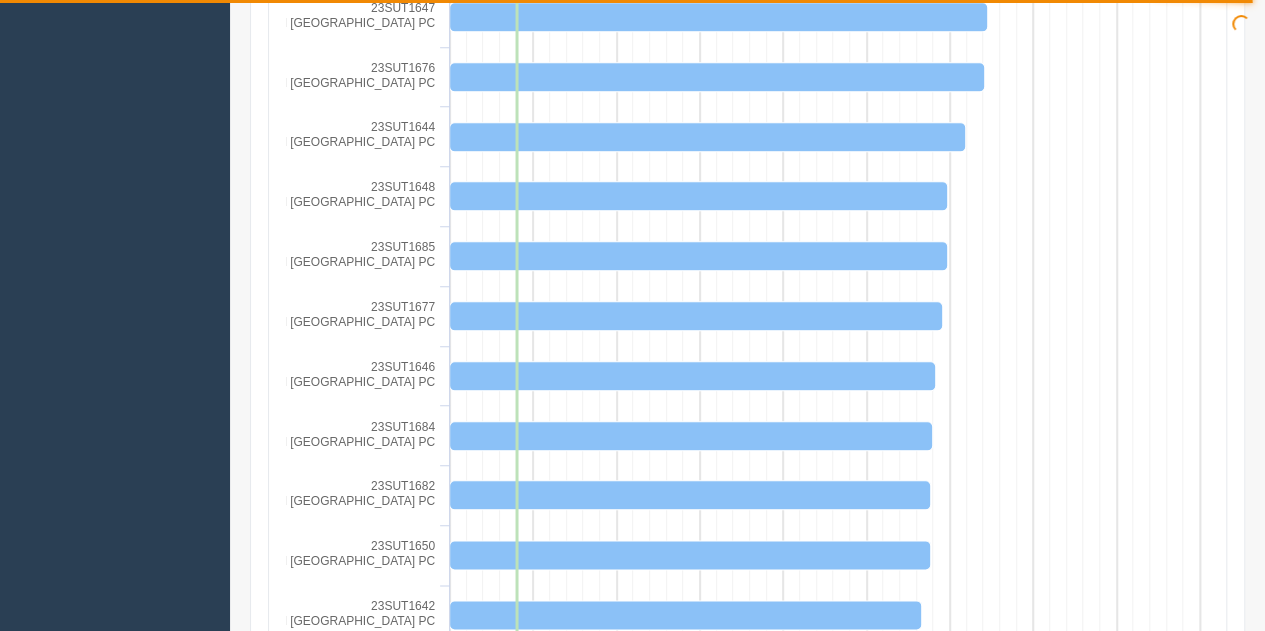 scroll, scrollTop: 900, scrollLeft: 0, axis: vertical 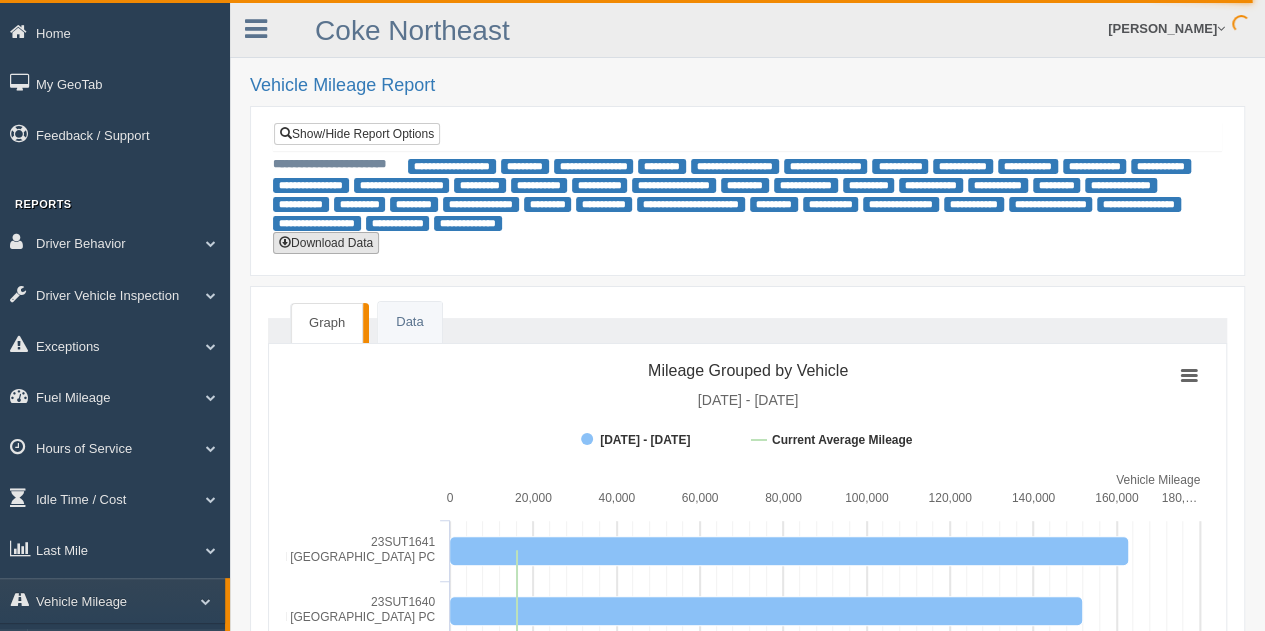 click on "Download Data" at bounding box center (326, 243) 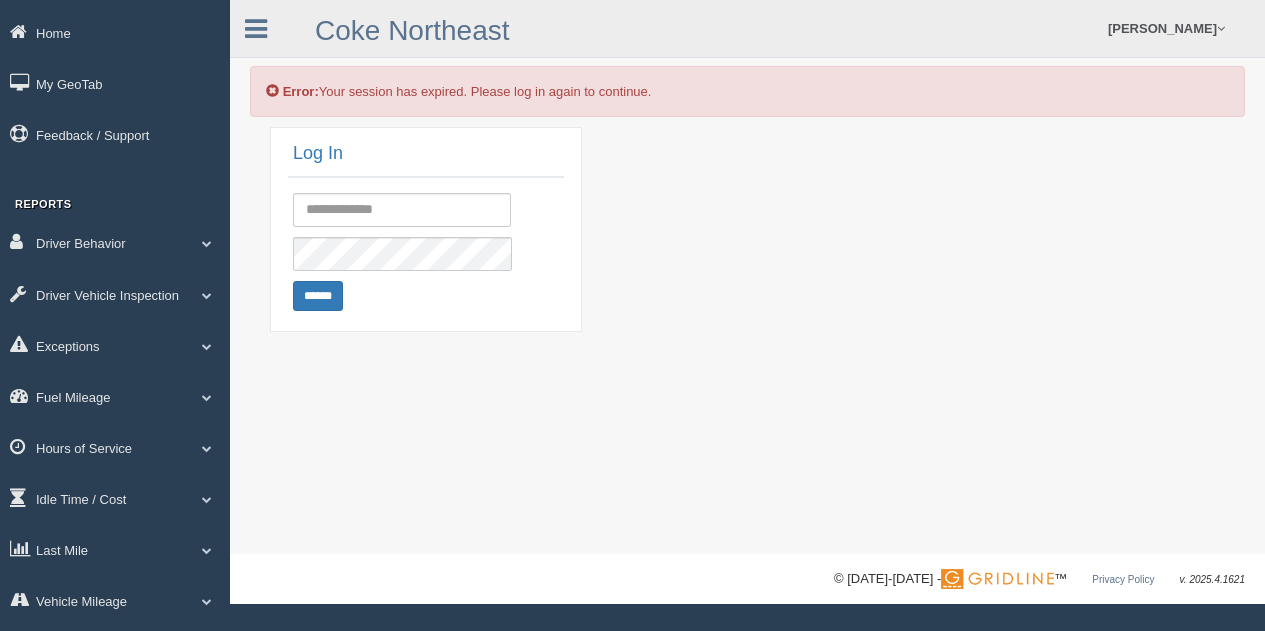 scroll, scrollTop: 0, scrollLeft: 0, axis: both 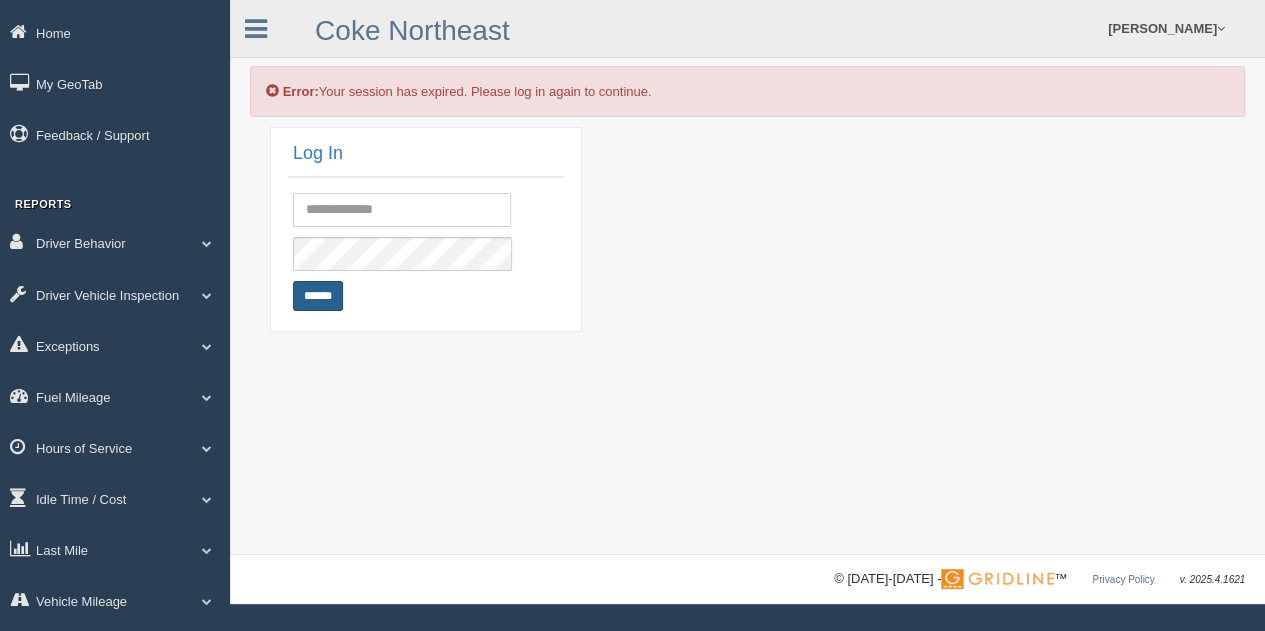 type on "**********" 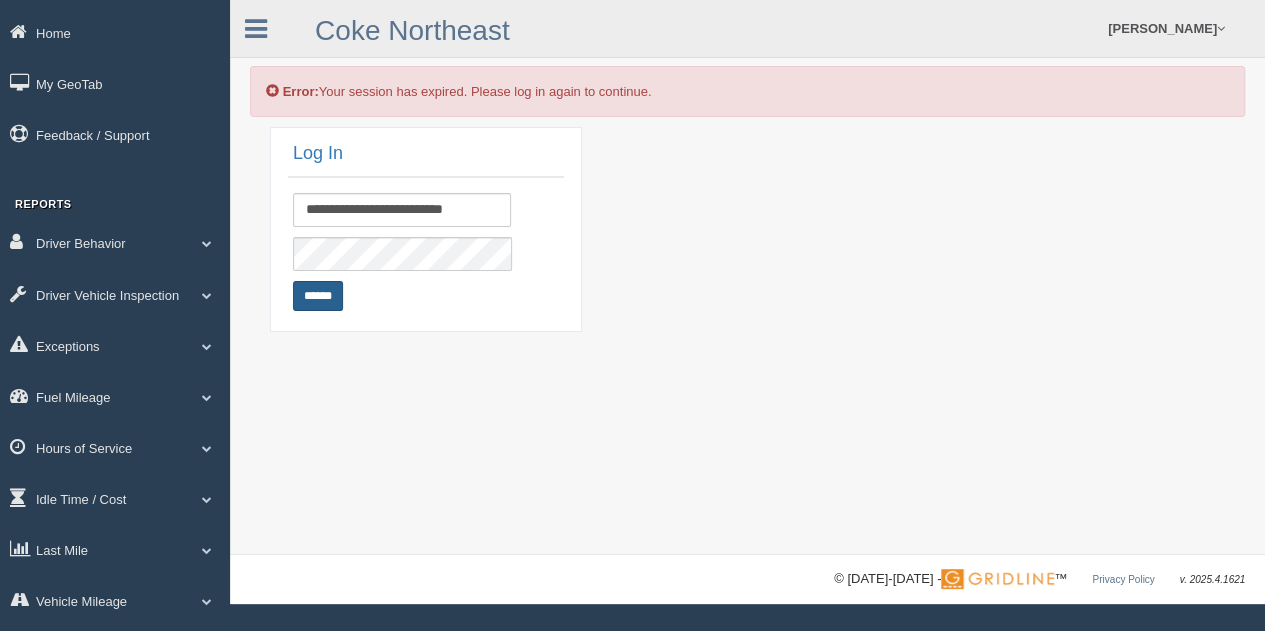 click on "******" at bounding box center (318, 296) 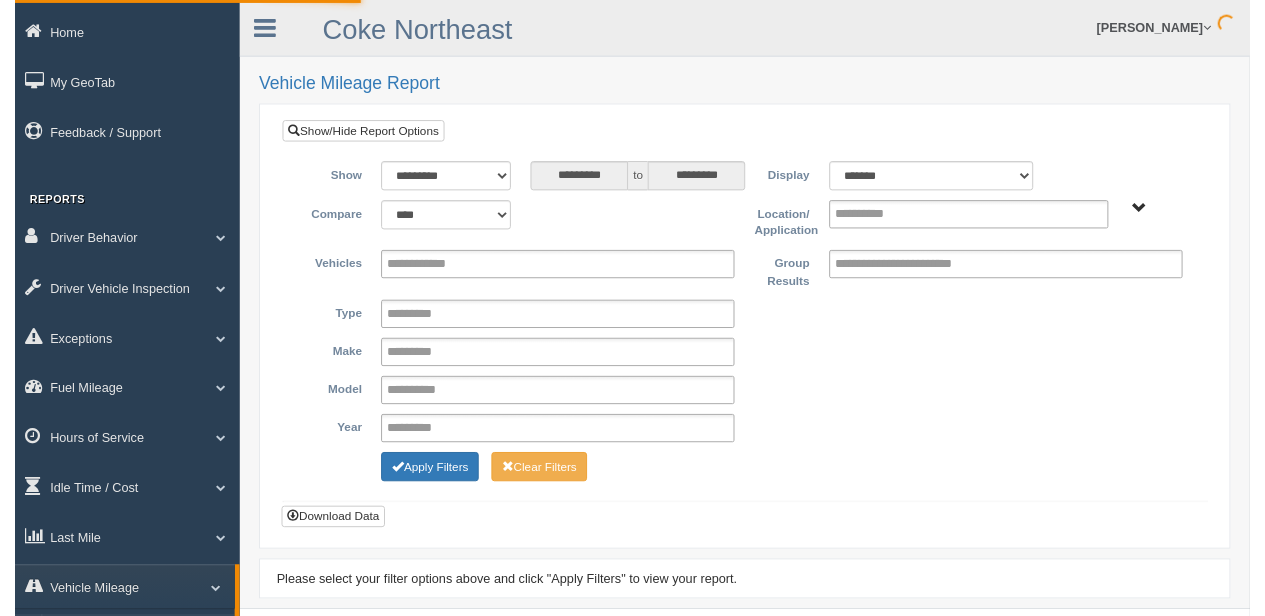 scroll, scrollTop: 0, scrollLeft: 0, axis: both 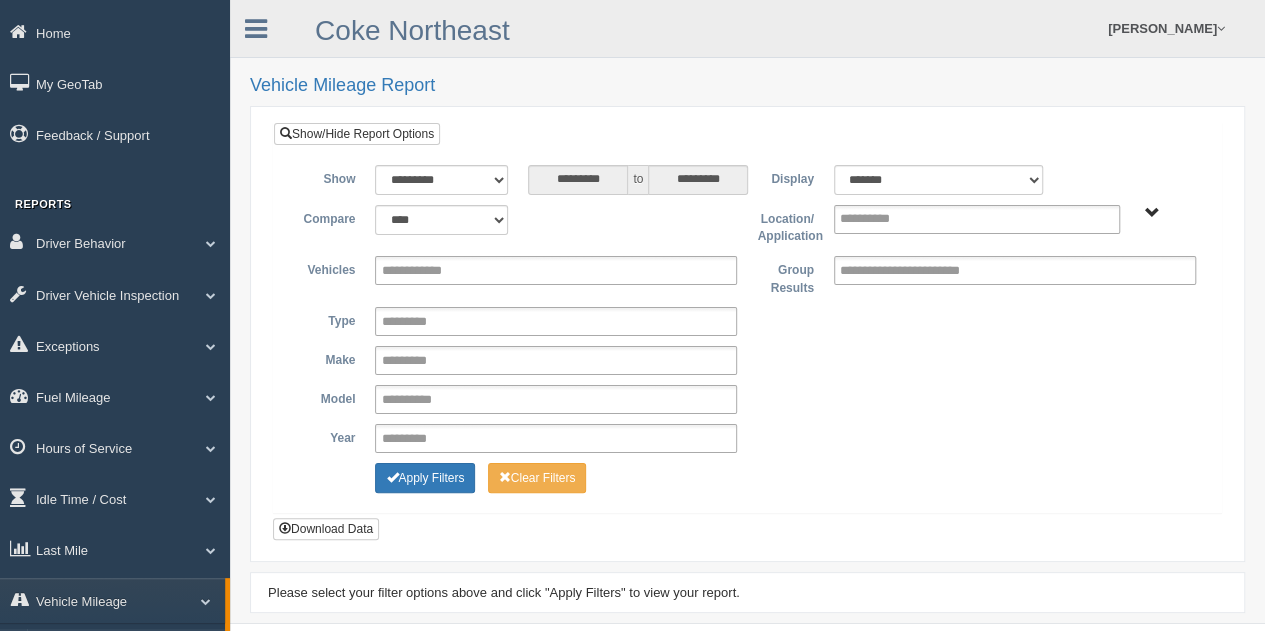 click on "All Vehicles" at bounding box center [1152, 213] 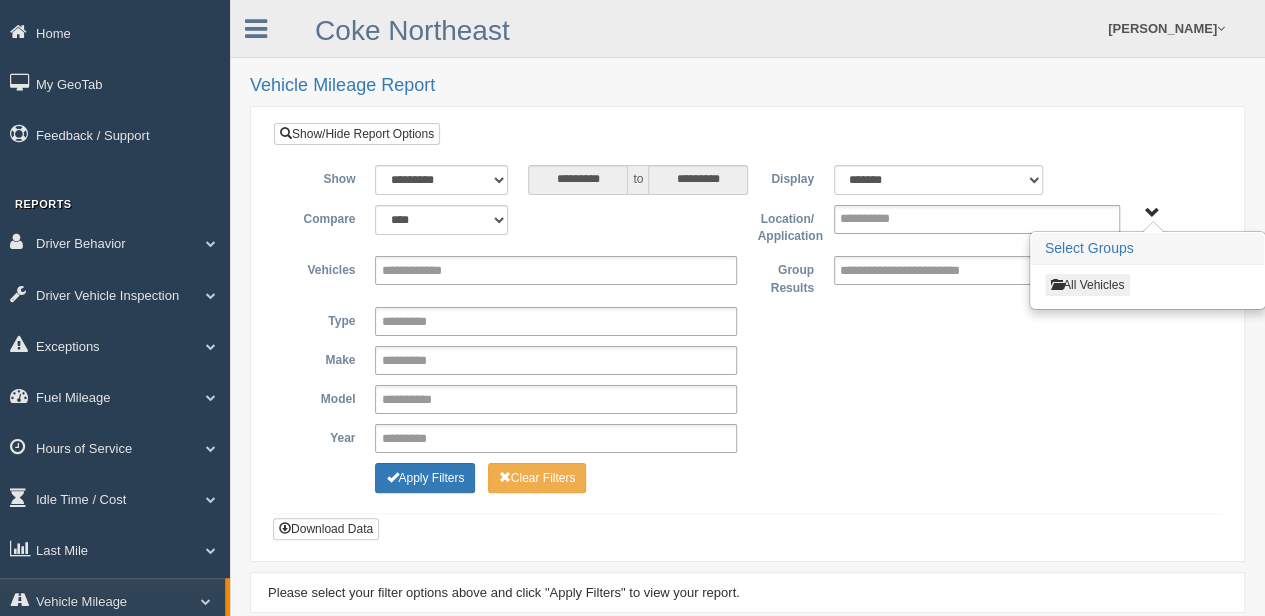 click on "All Vehicles" at bounding box center [1087, 285] 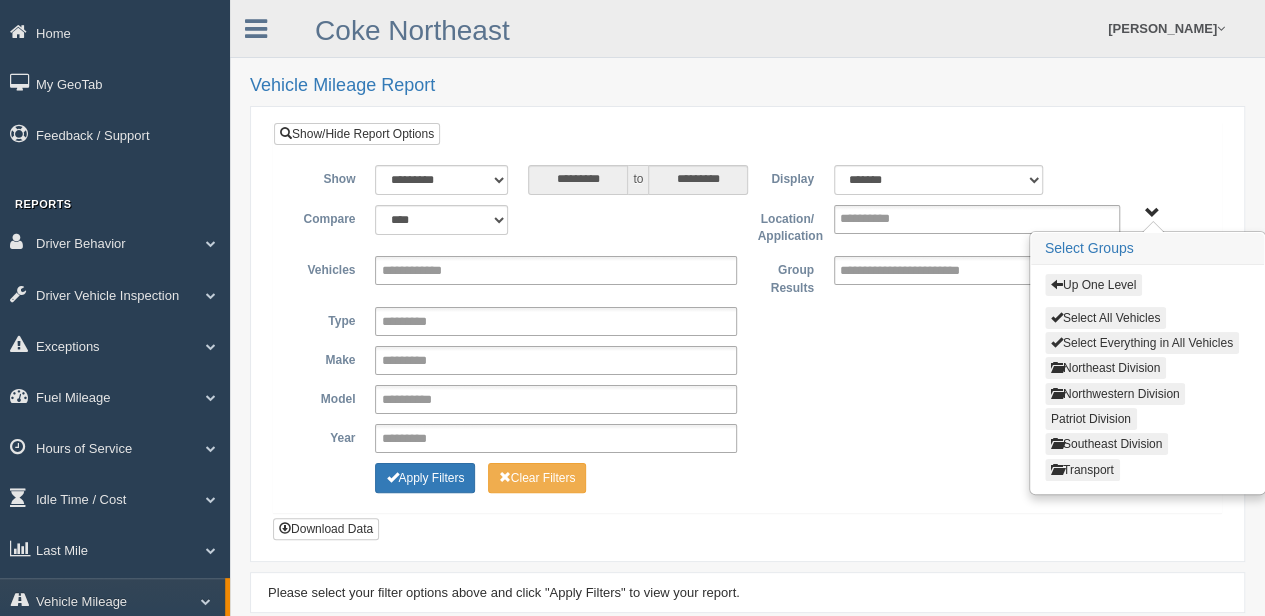 click on "Select Everything in All Vehicles" at bounding box center [1142, 343] 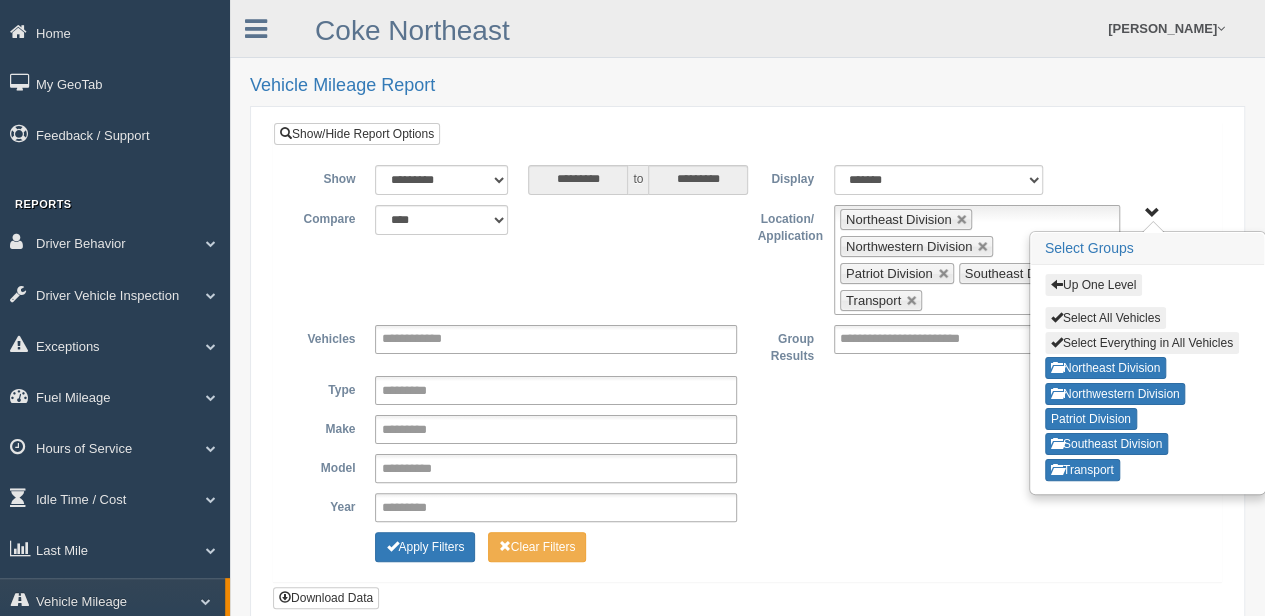click on "**********" at bounding box center [747, 468] 